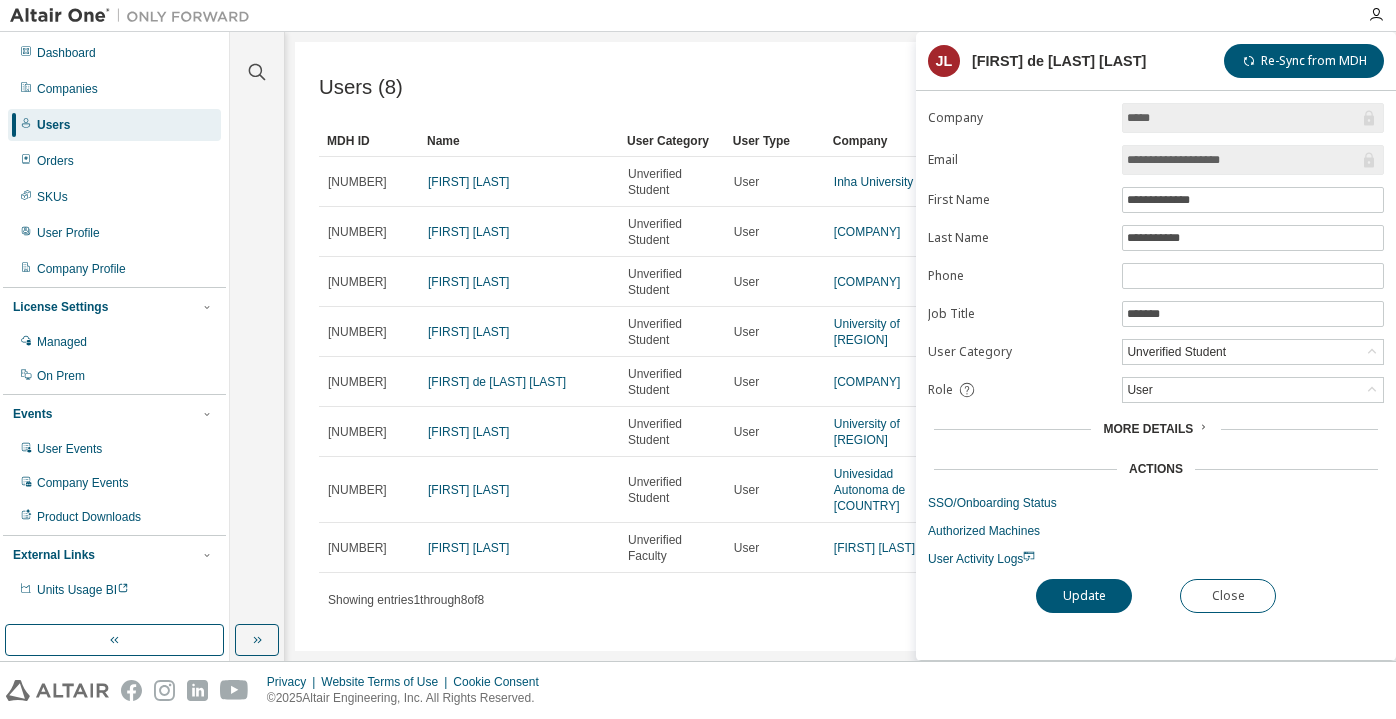 scroll, scrollTop: 0, scrollLeft: 0, axis: both 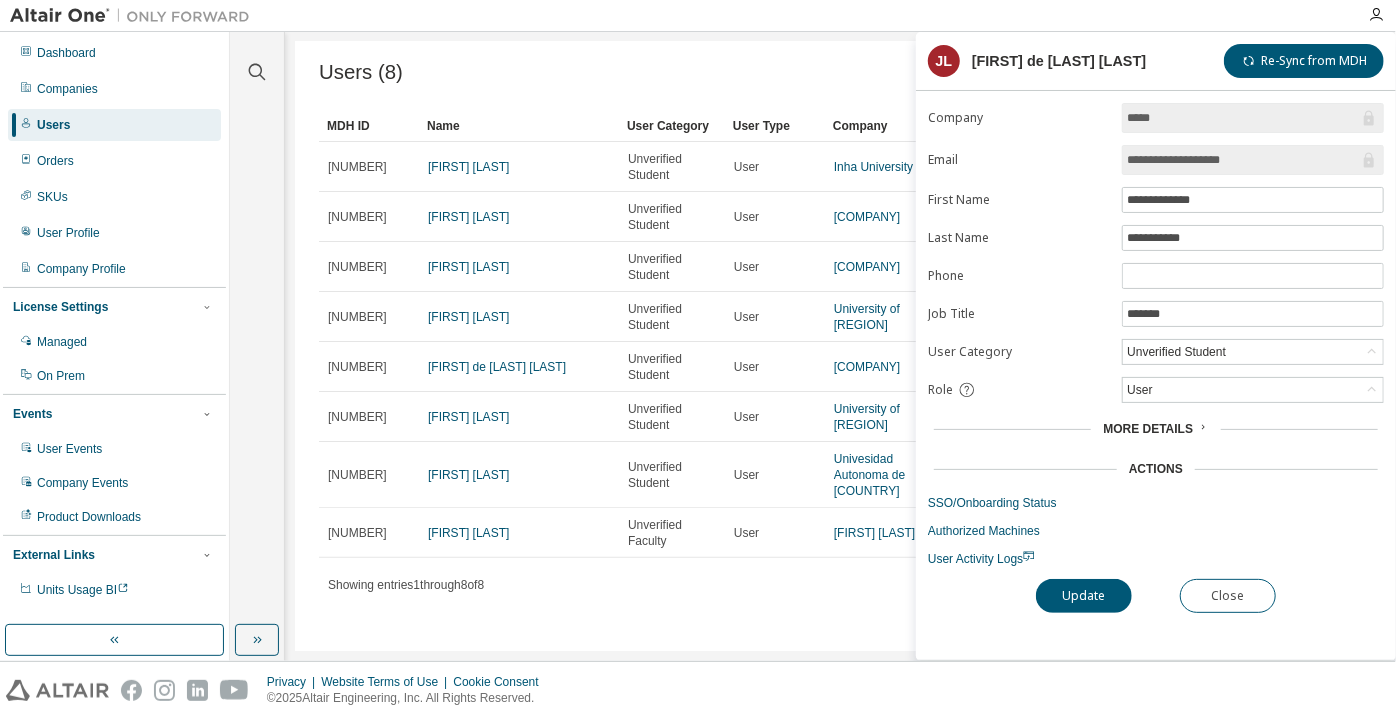 click on "**********" at bounding box center [1243, 160] 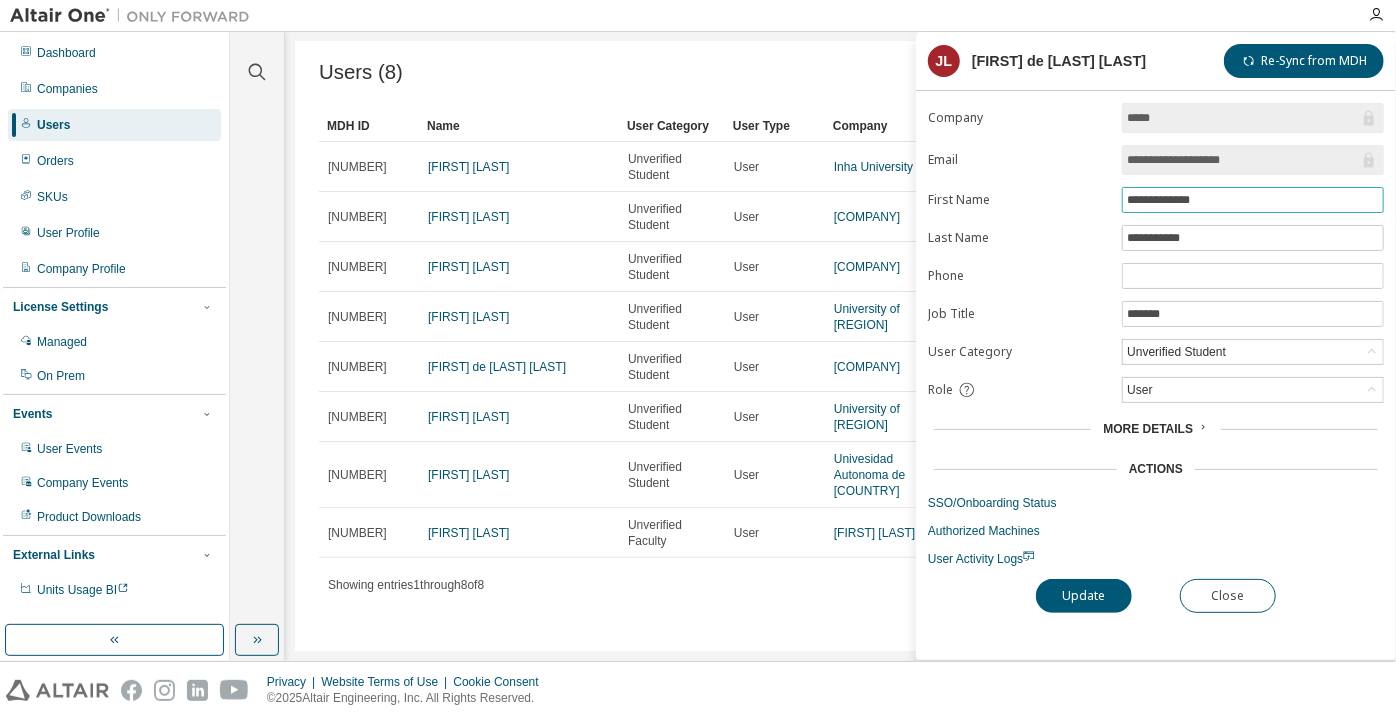 click on "**********" at bounding box center (1253, 200) 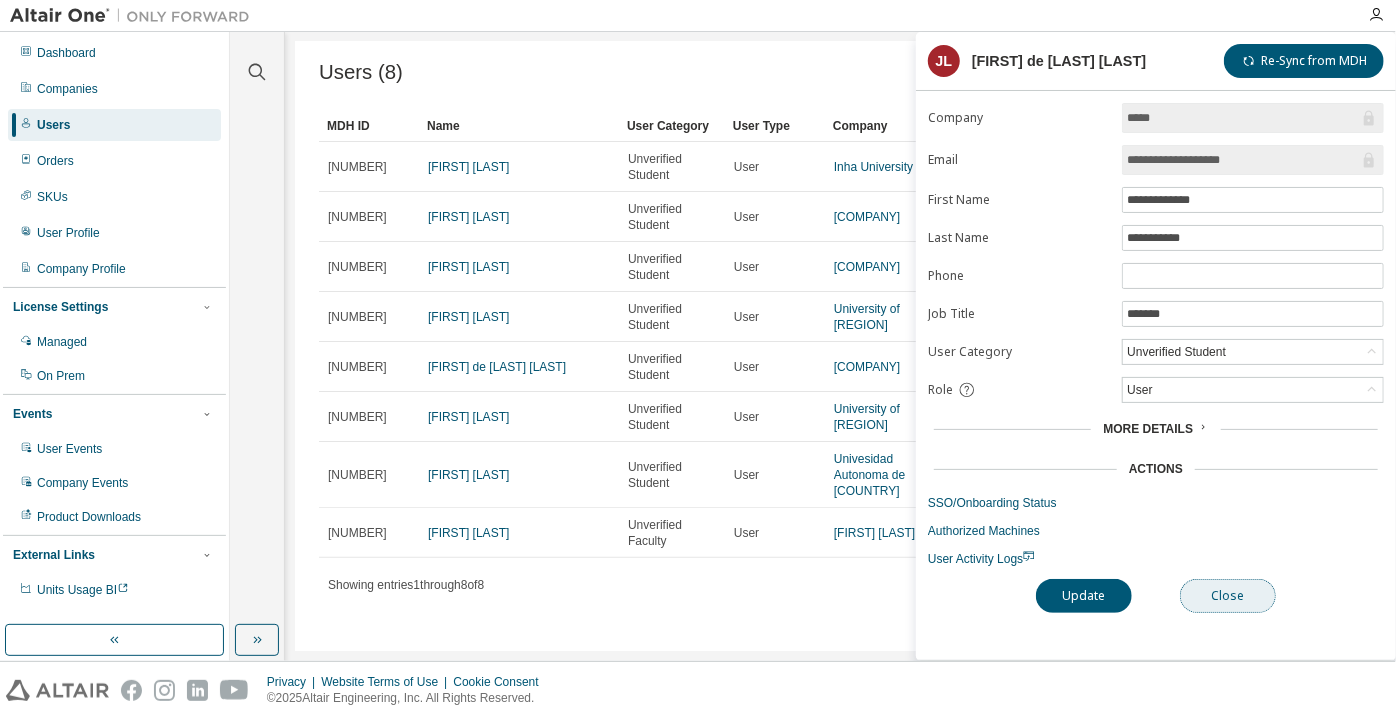 click on "Close" at bounding box center [1228, 596] 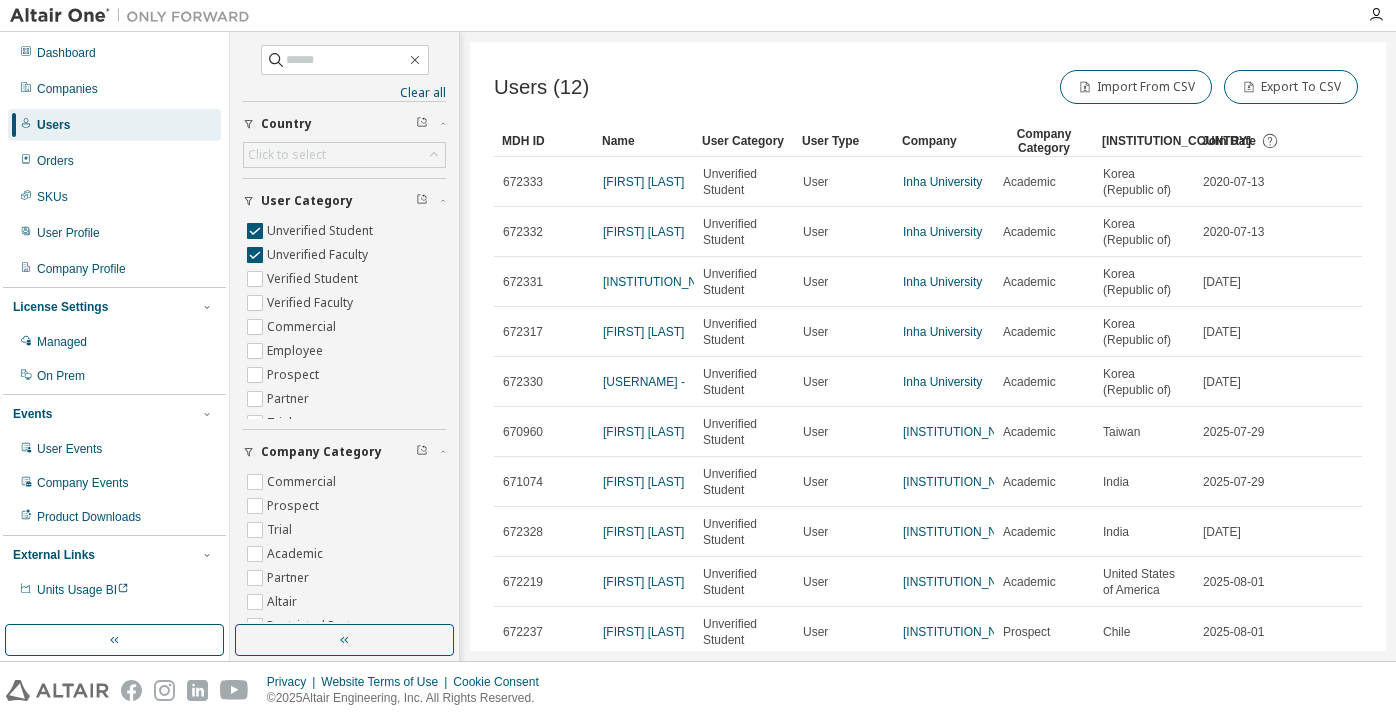 scroll, scrollTop: 0, scrollLeft: 0, axis: both 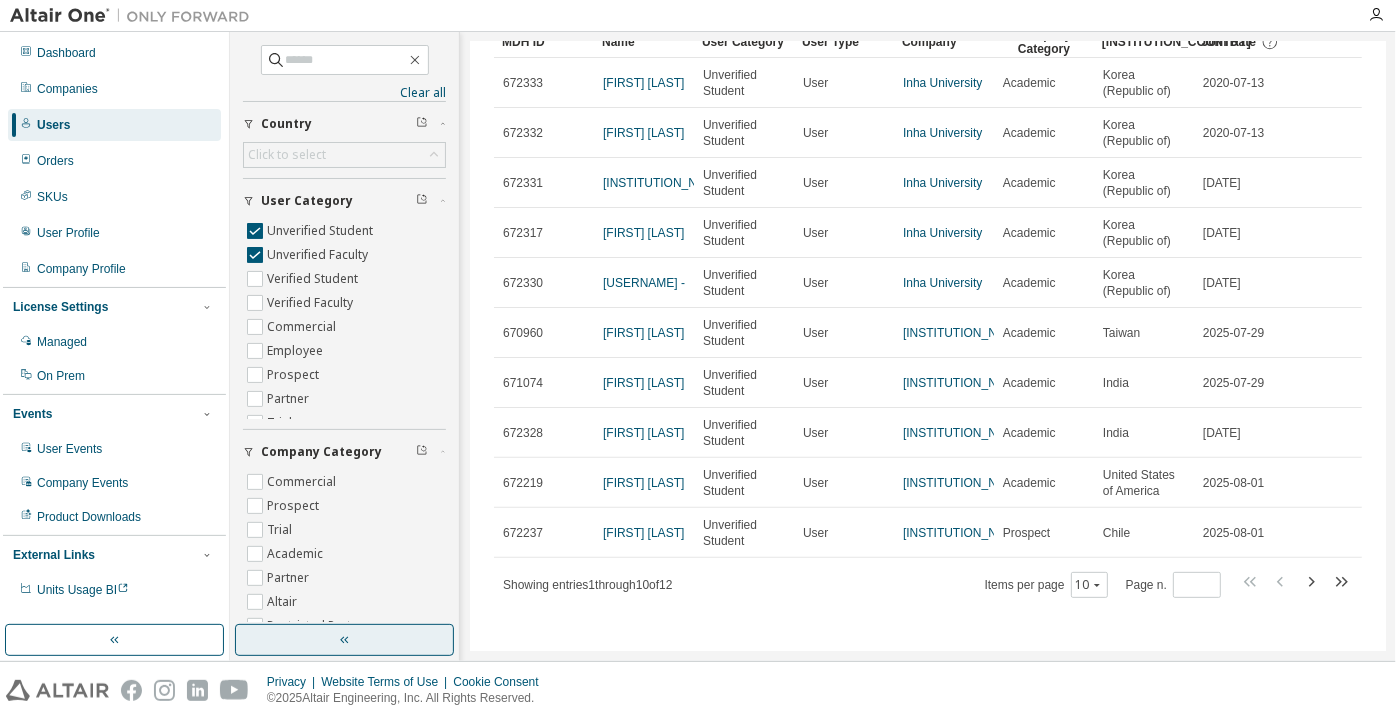 click at bounding box center [344, 640] 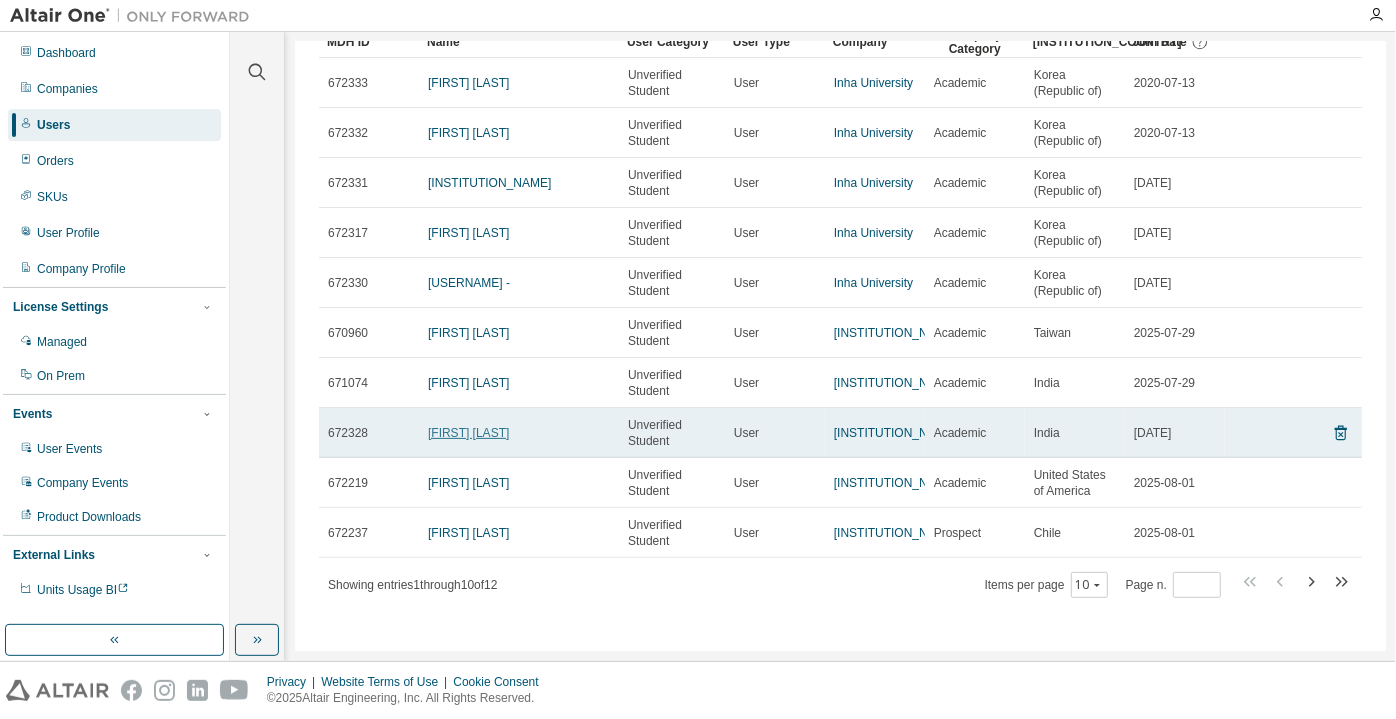 click on "Yashwanth N V" at bounding box center (468, 433) 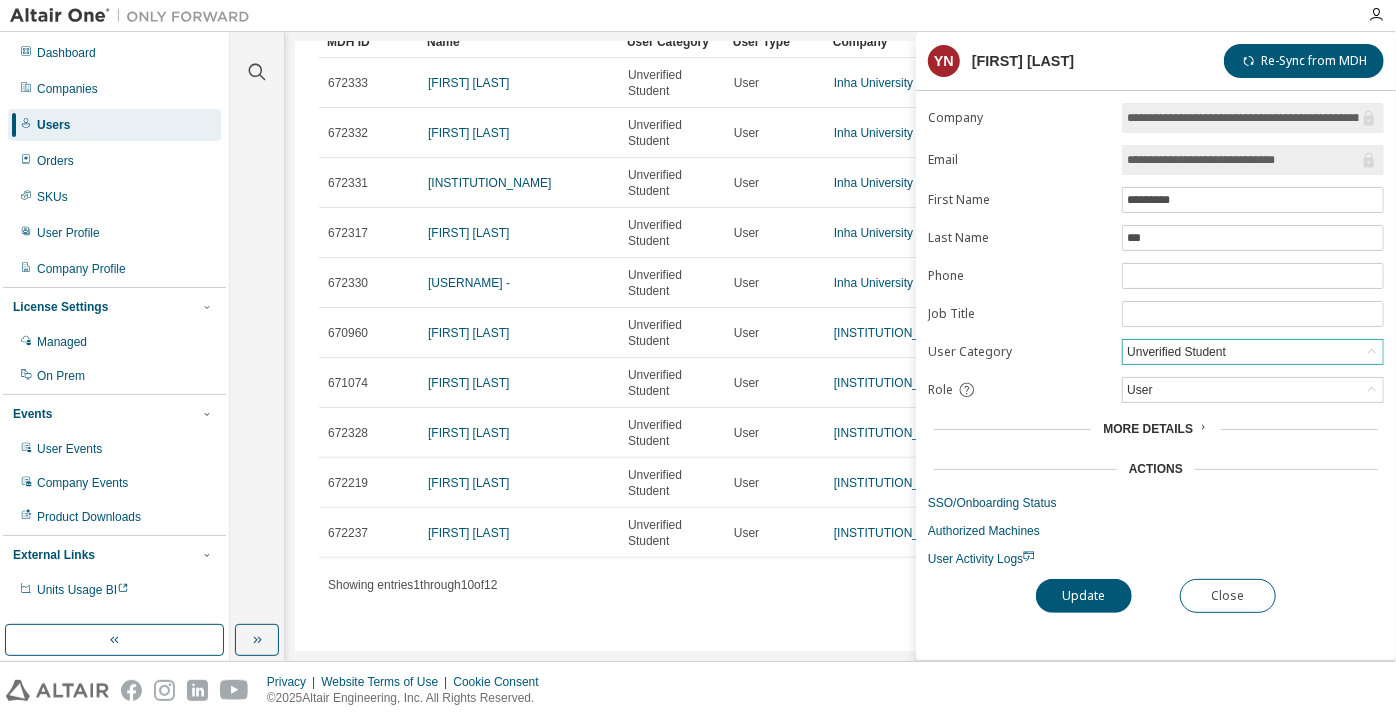 click on "Unverified Student" at bounding box center (1176, 352) 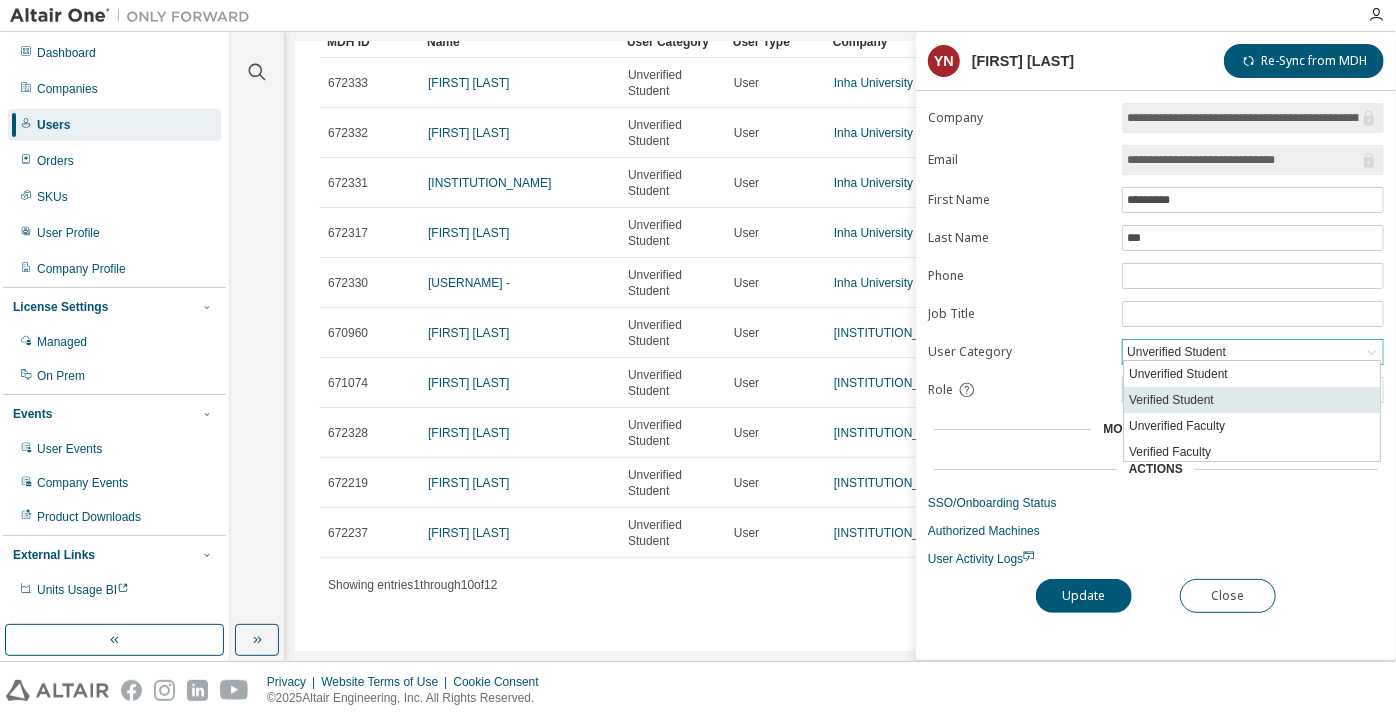 click on "Verified Student" at bounding box center [1252, 400] 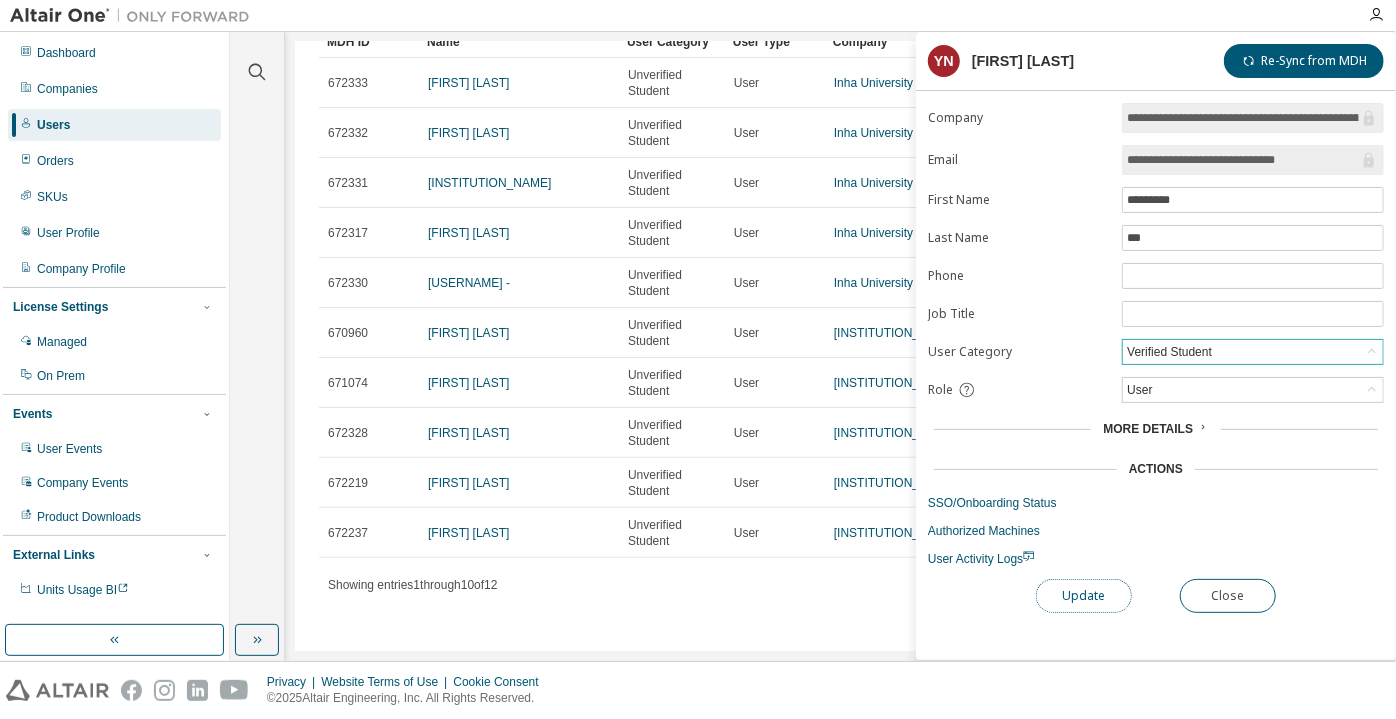 click on "Update" at bounding box center [1084, 596] 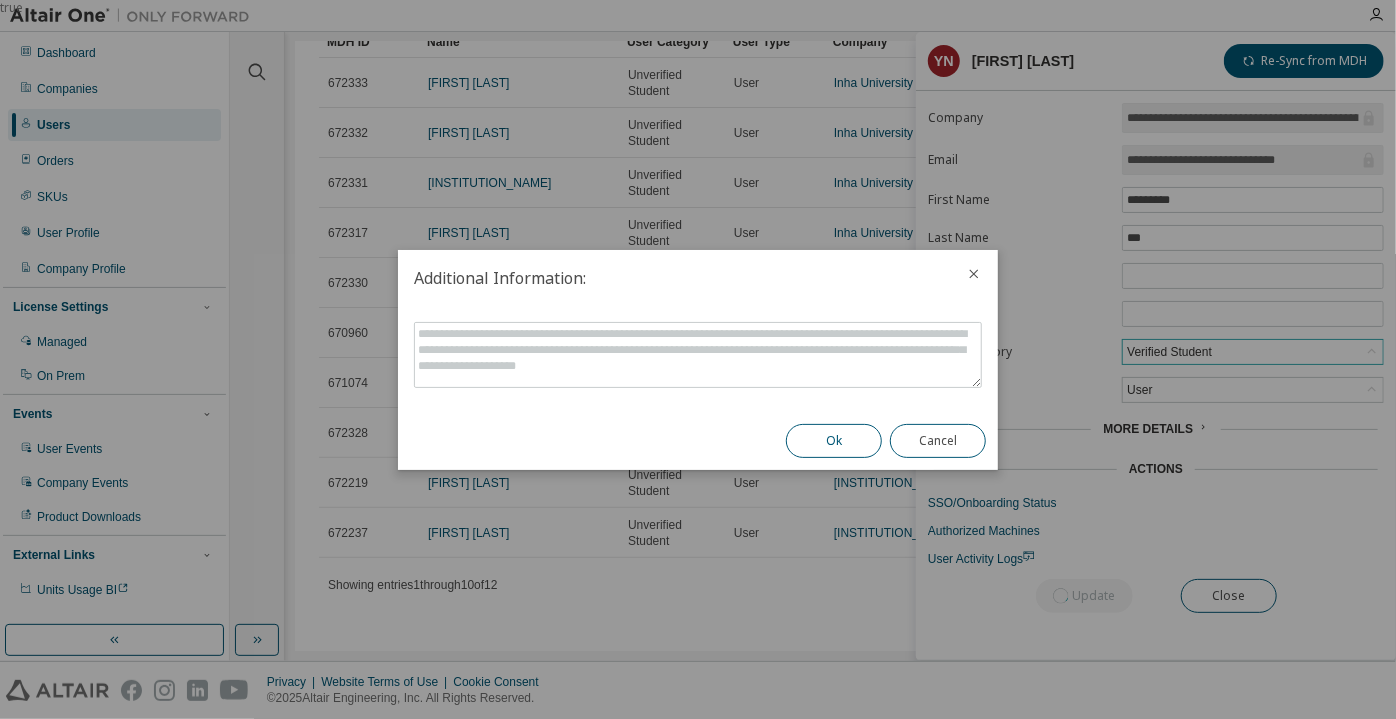 click on "Ok" at bounding box center [834, 441] 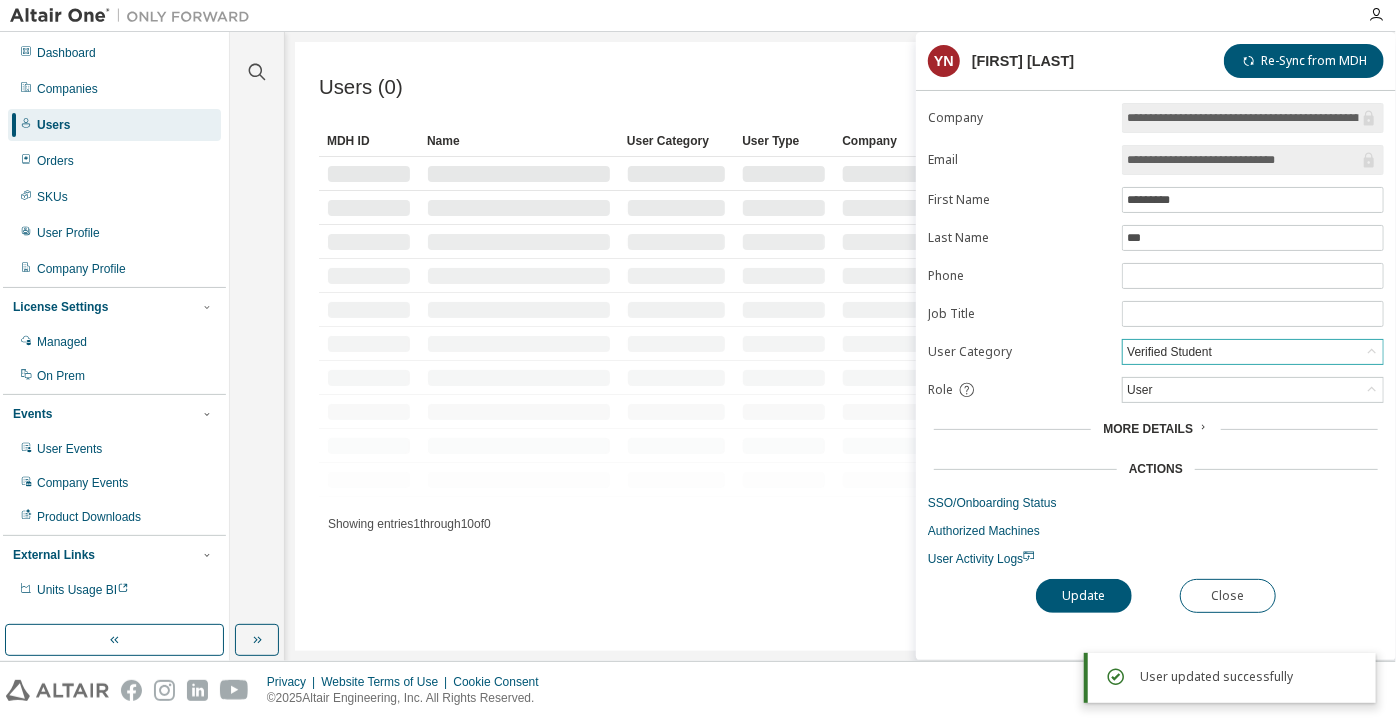 scroll, scrollTop: 0, scrollLeft: 0, axis: both 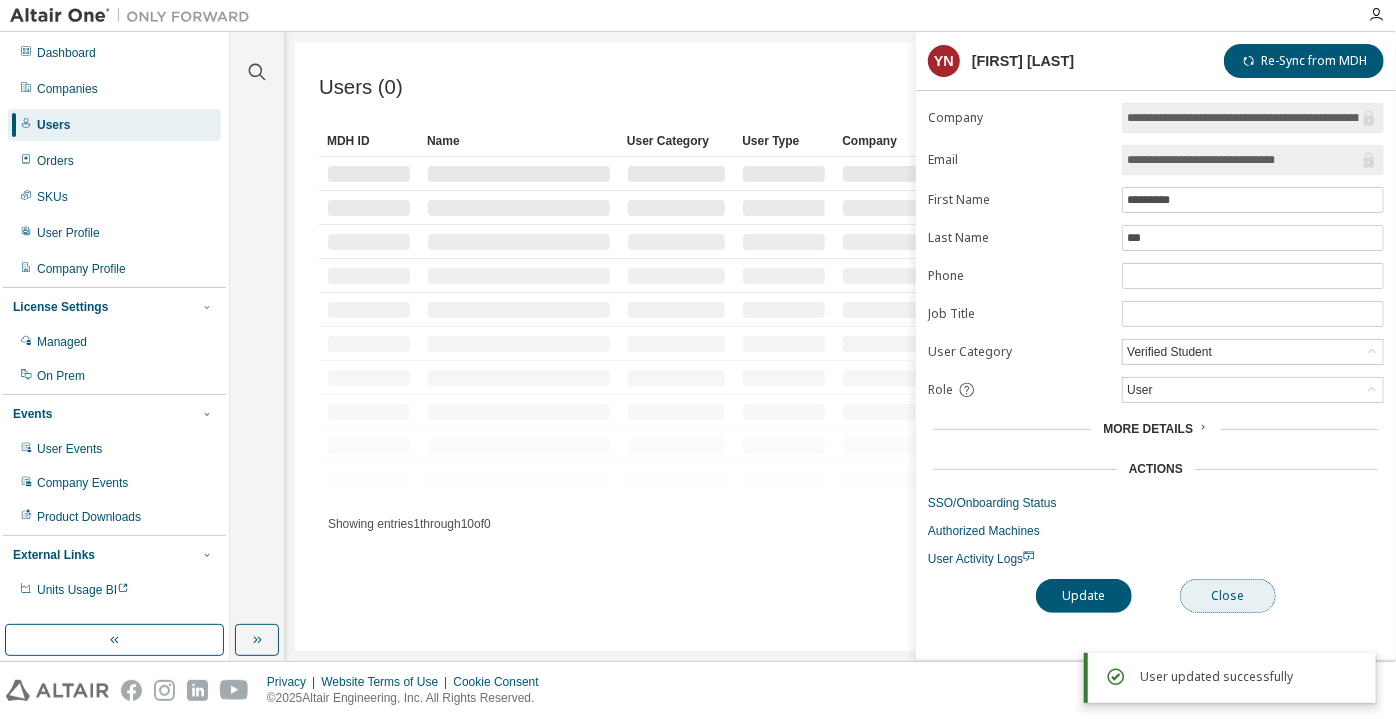 click on "Close" at bounding box center (1228, 596) 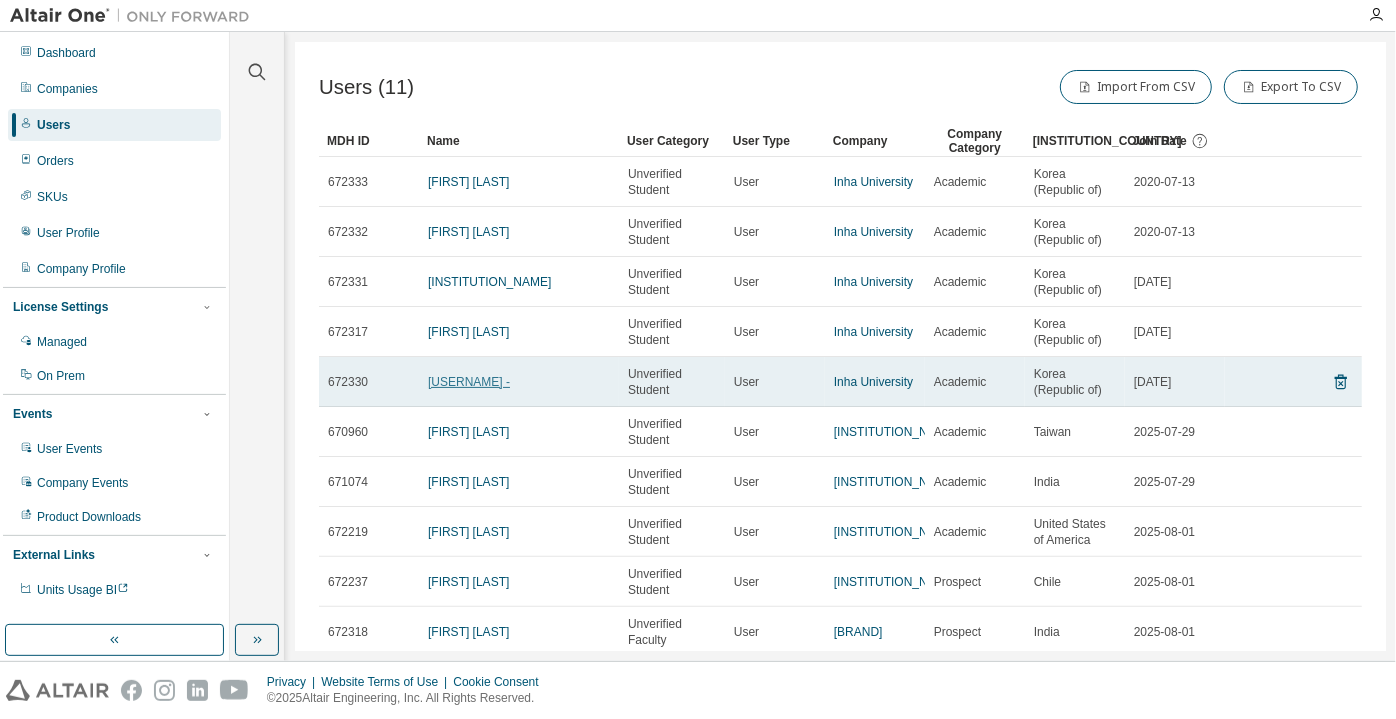 click on "nguyenkieumy -" at bounding box center [469, 382] 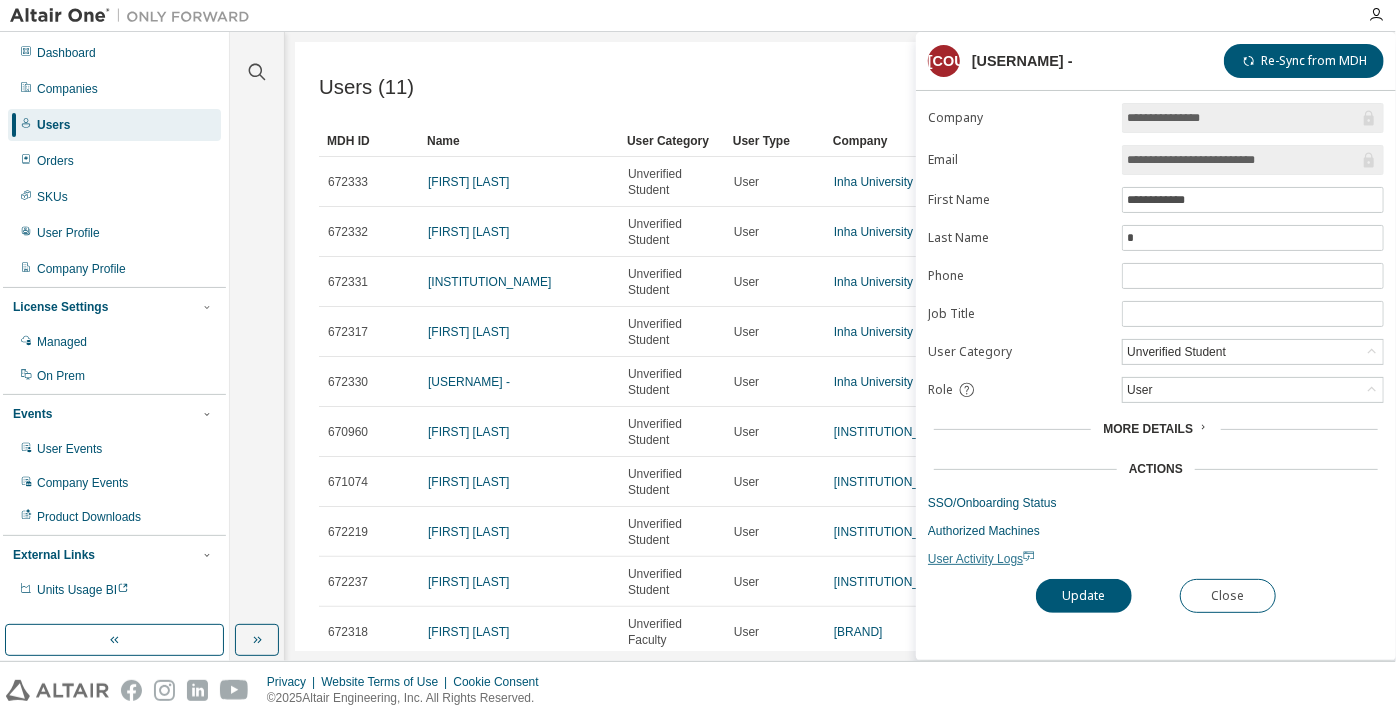 click on "User Activity Logs" at bounding box center (981, 559) 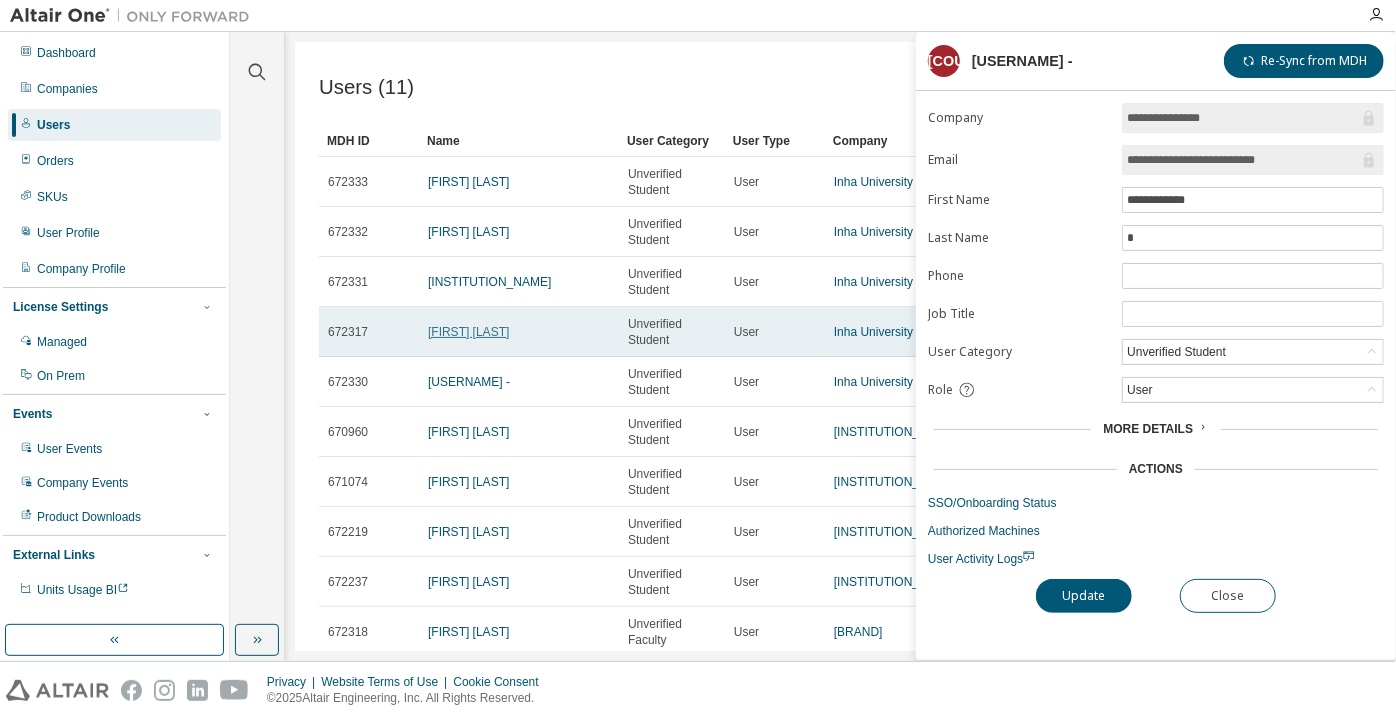 click on "Dongho Yoon" at bounding box center [468, 332] 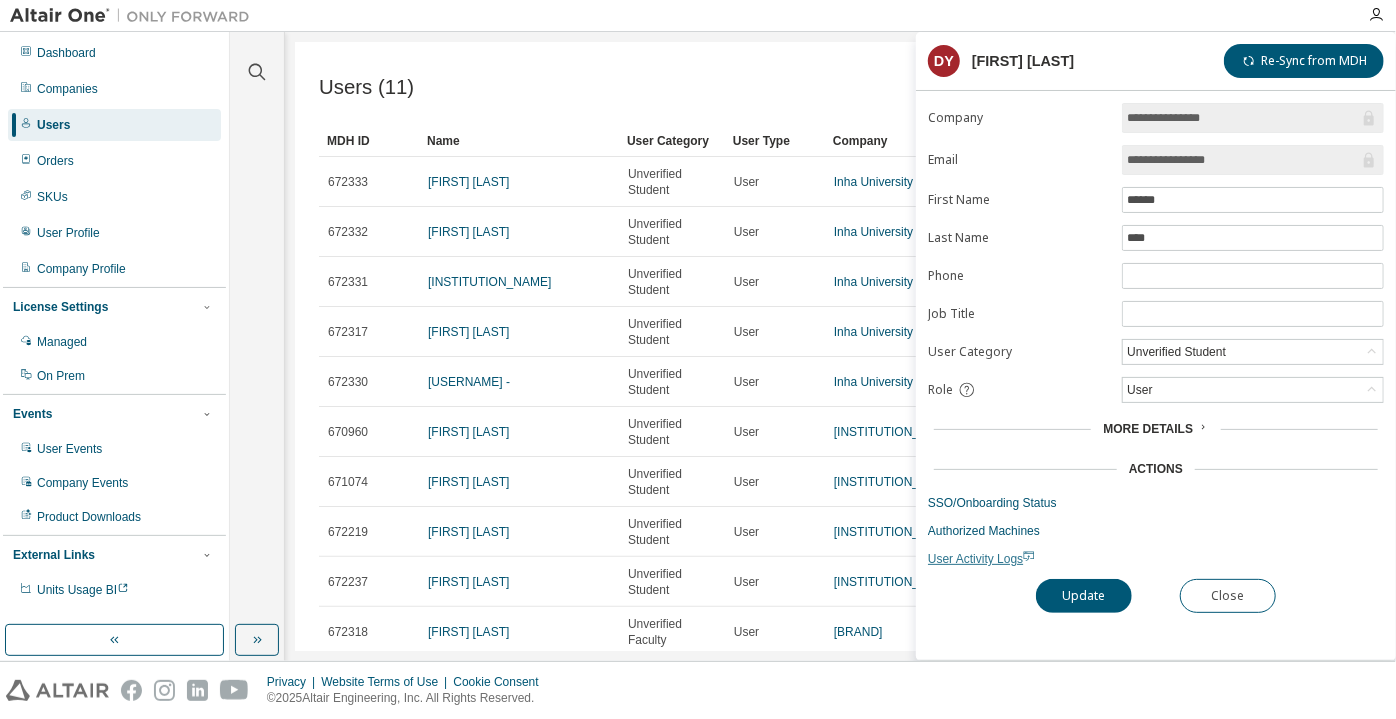 click on "User Activity Logs" at bounding box center (981, 559) 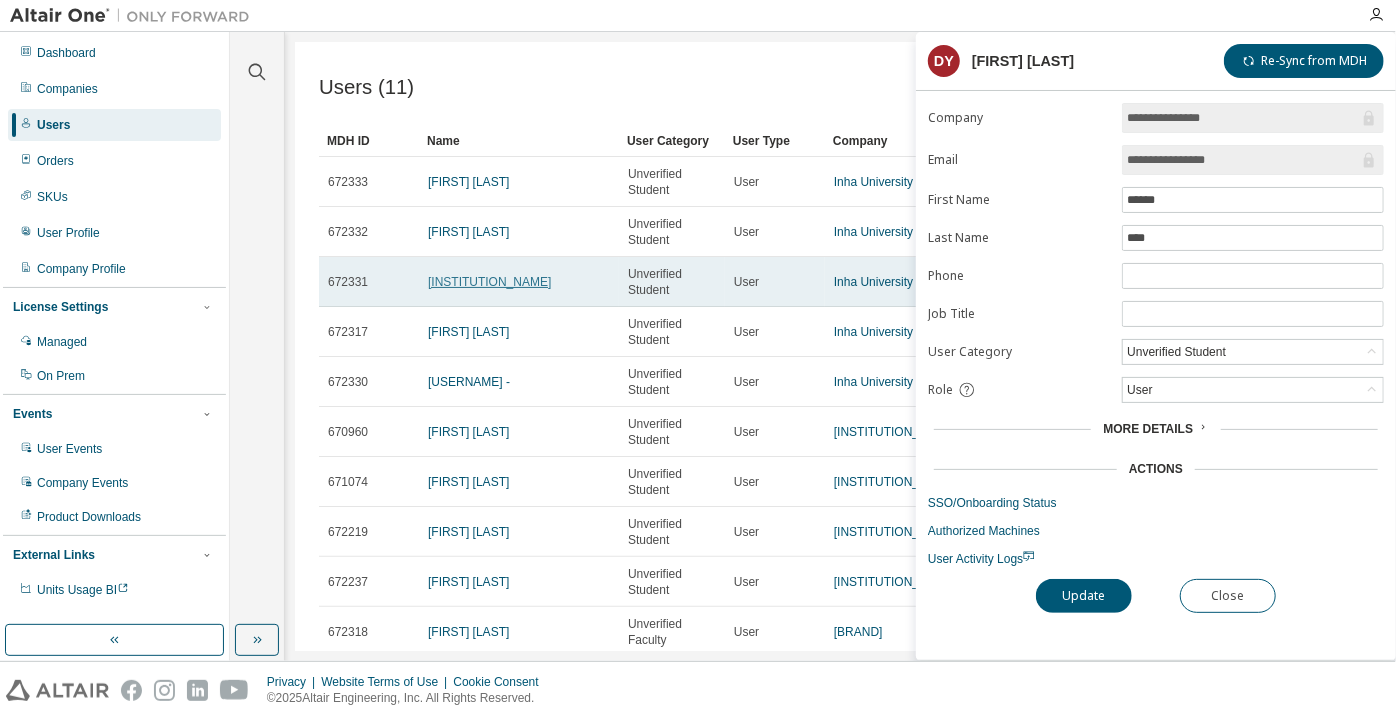 click on "INHA SOSEL" at bounding box center [489, 282] 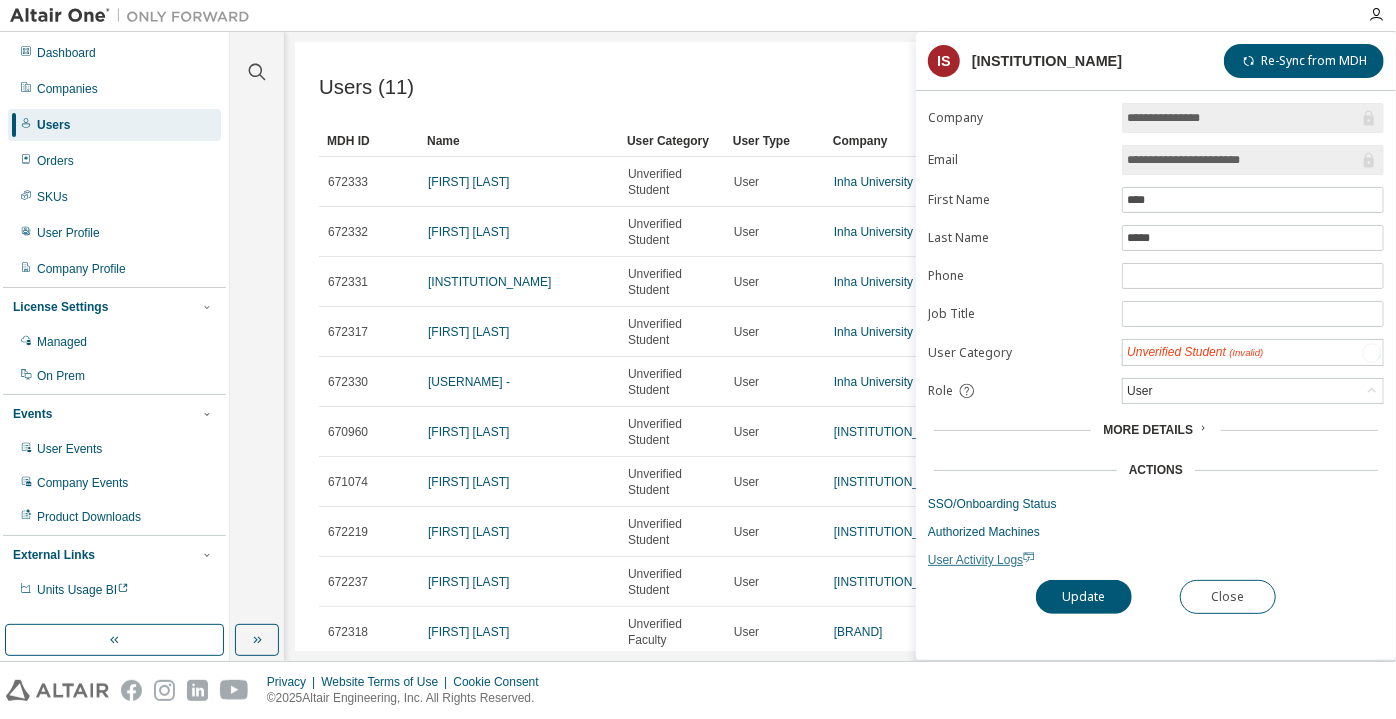 click on "User Activity Logs" at bounding box center [981, 560] 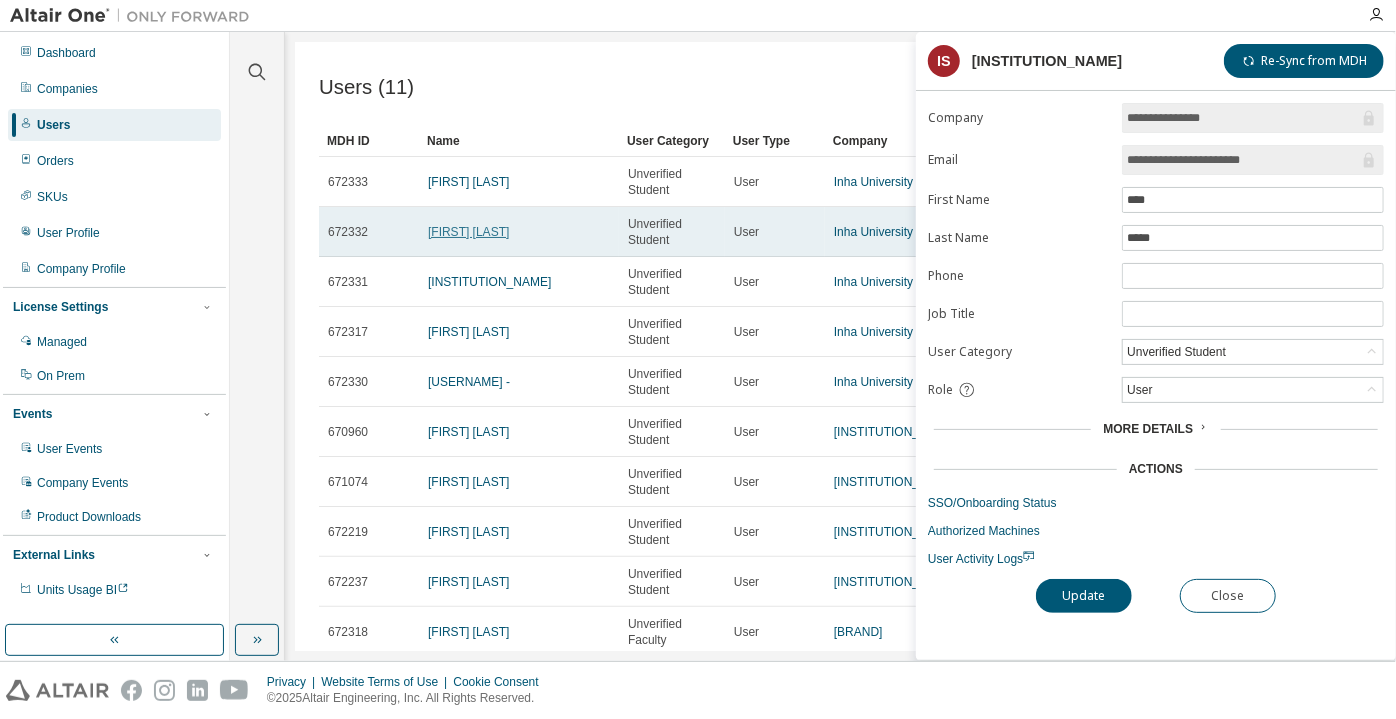 click on "Joonmo Choung" at bounding box center [468, 232] 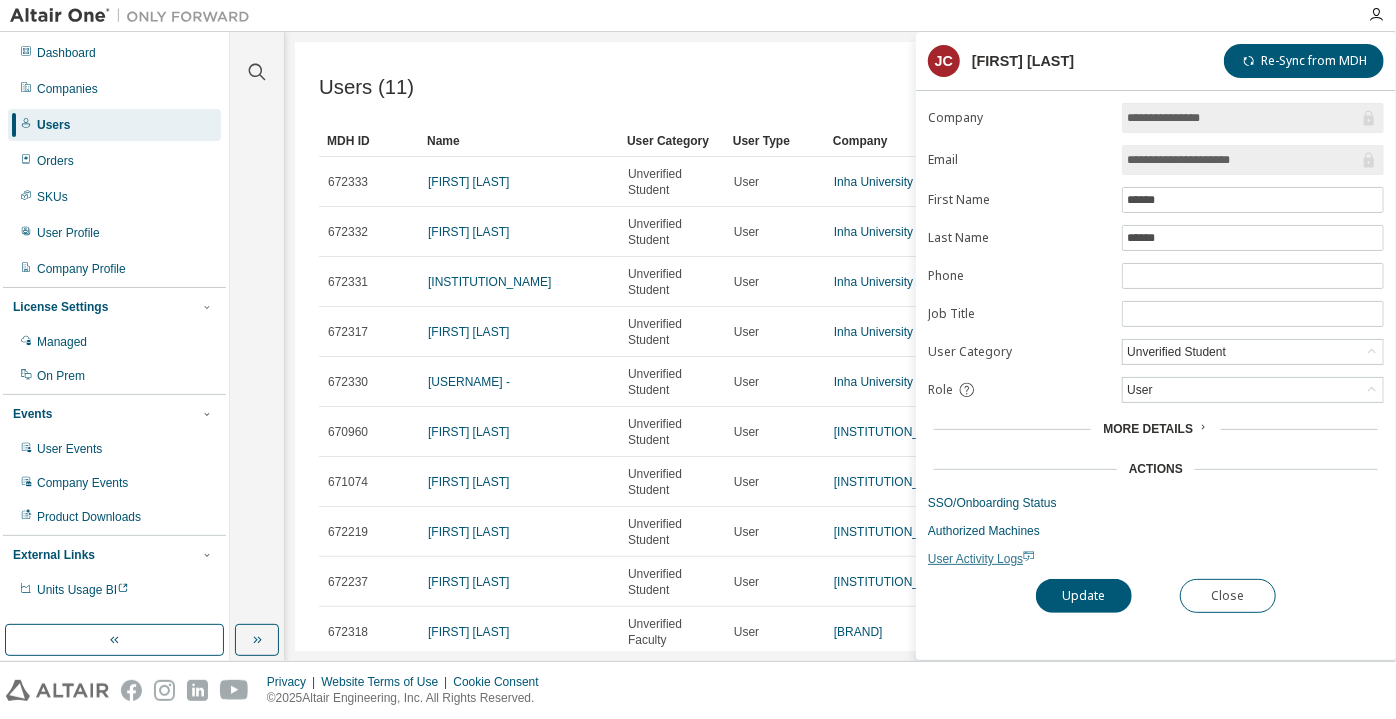 click on "User Activity Logs" at bounding box center [981, 559] 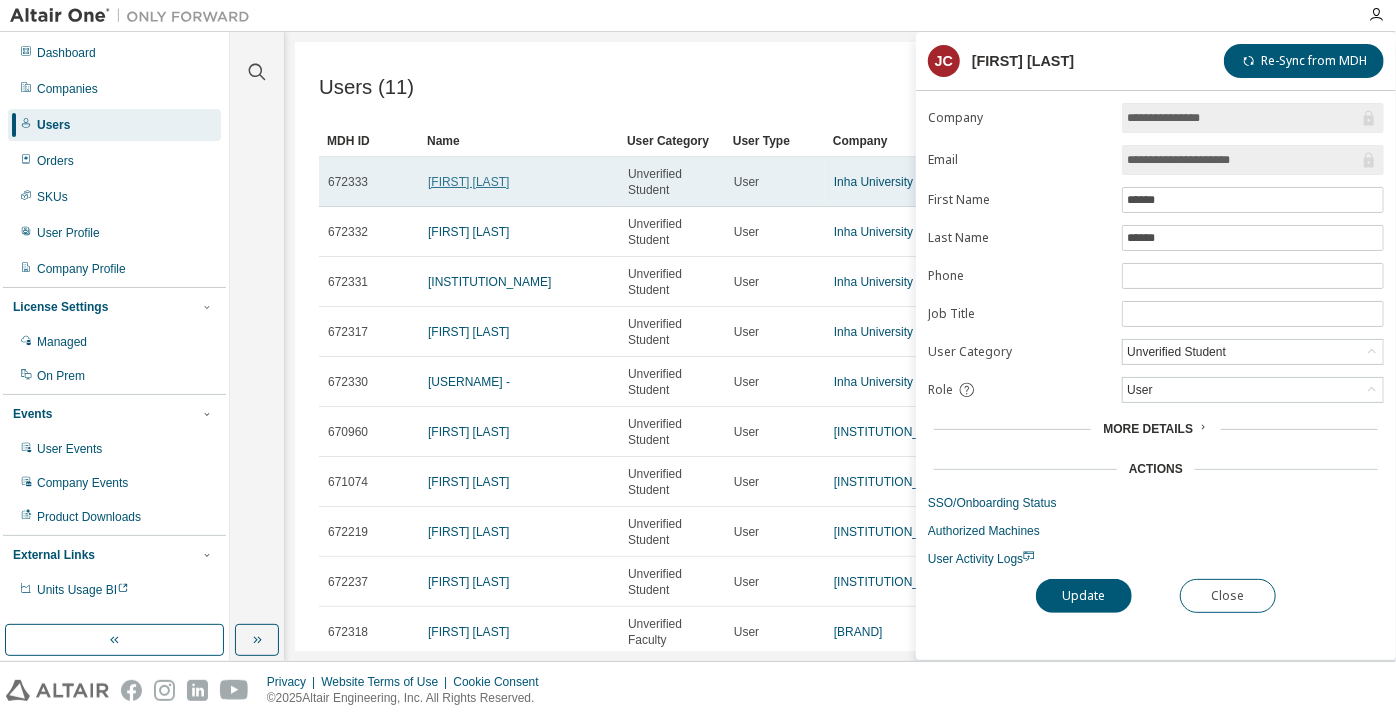 click on "Donghwa Han" at bounding box center [468, 182] 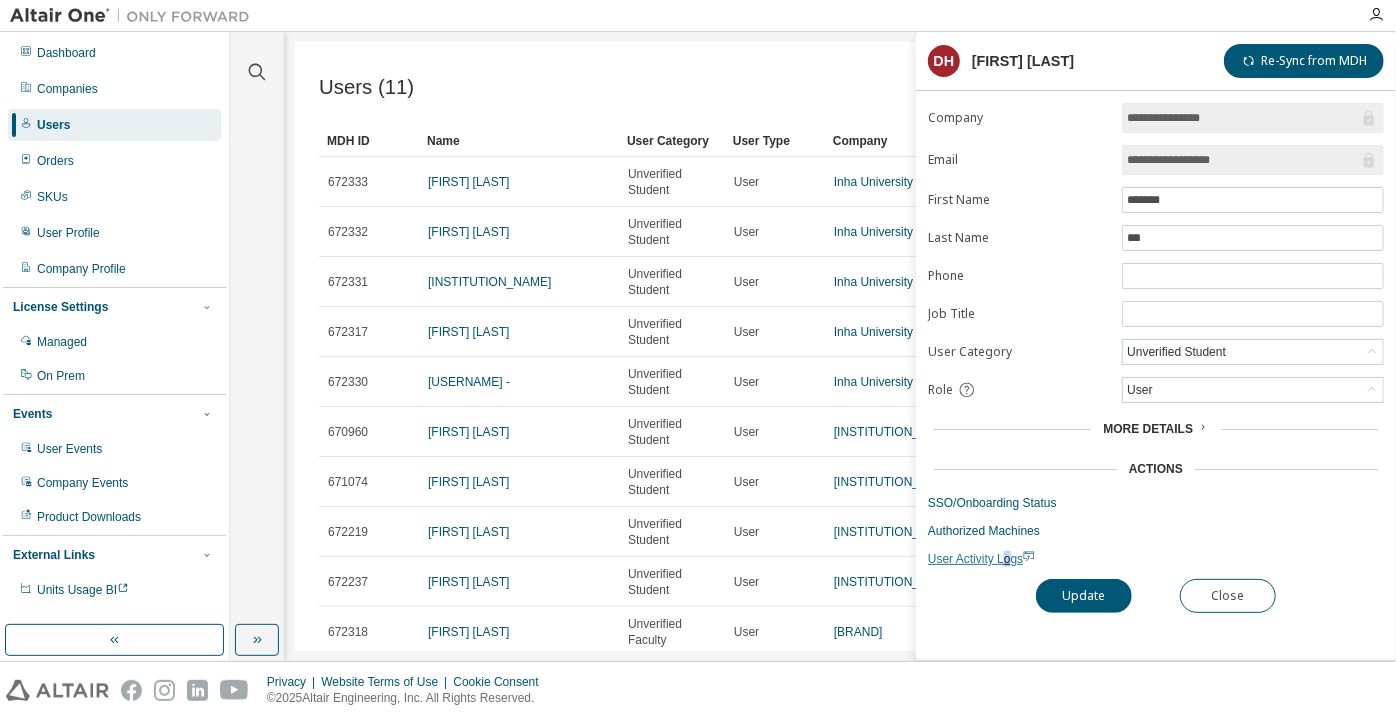 click on "User Activity Logs" at bounding box center [981, 559] 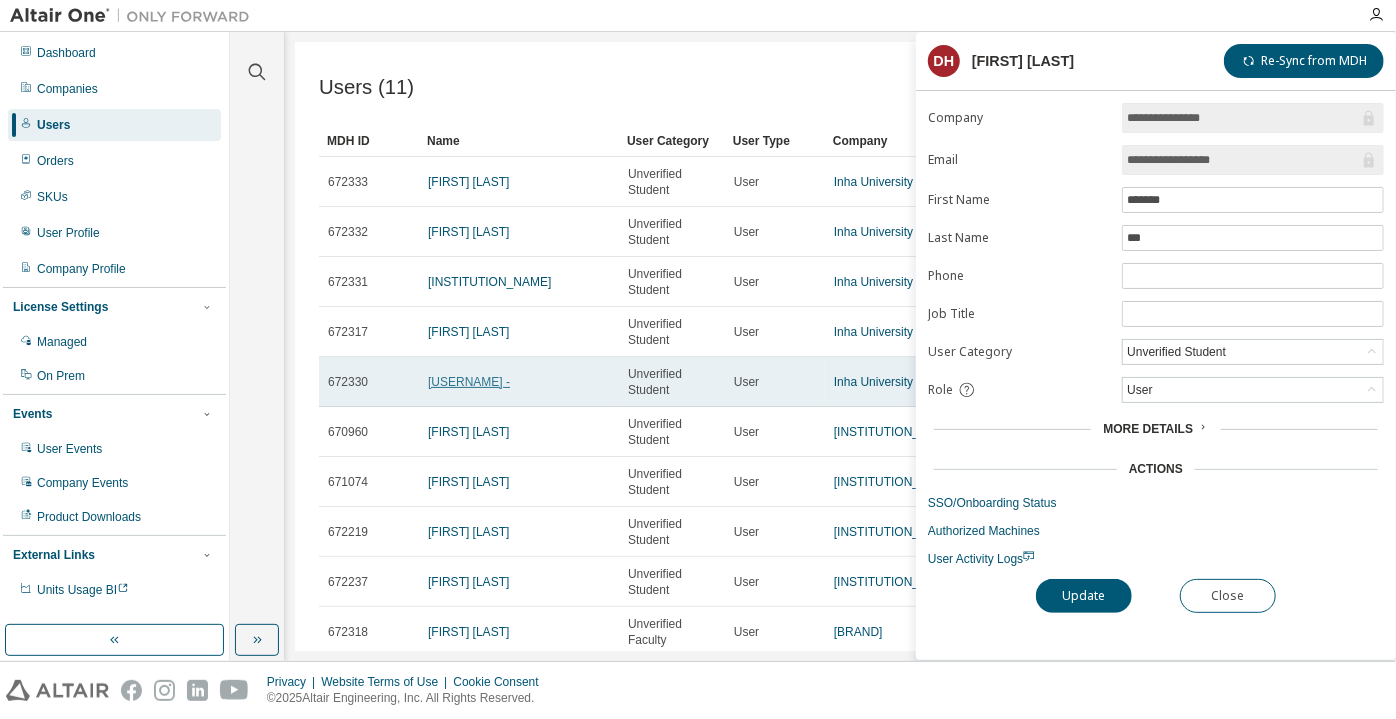 click on "nguyenkieumy -" at bounding box center (469, 382) 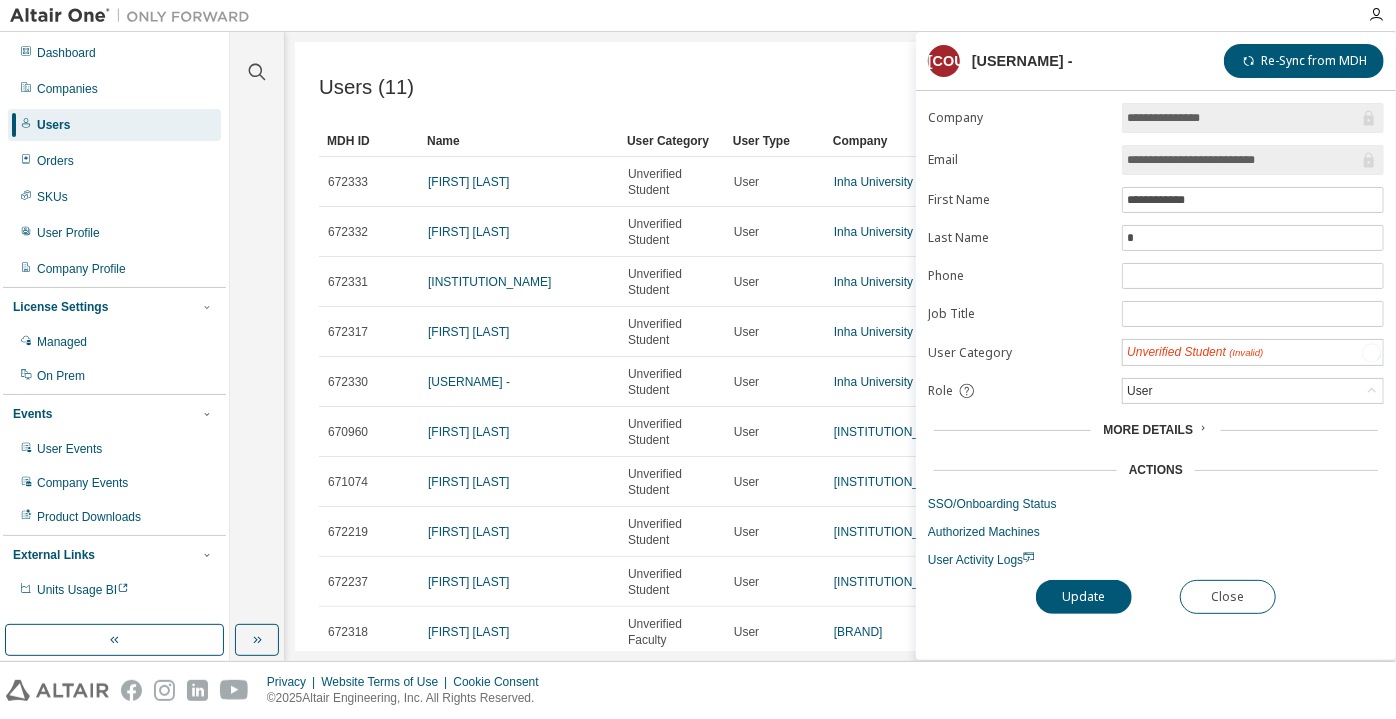 click on "**********" at bounding box center (1156, 335) 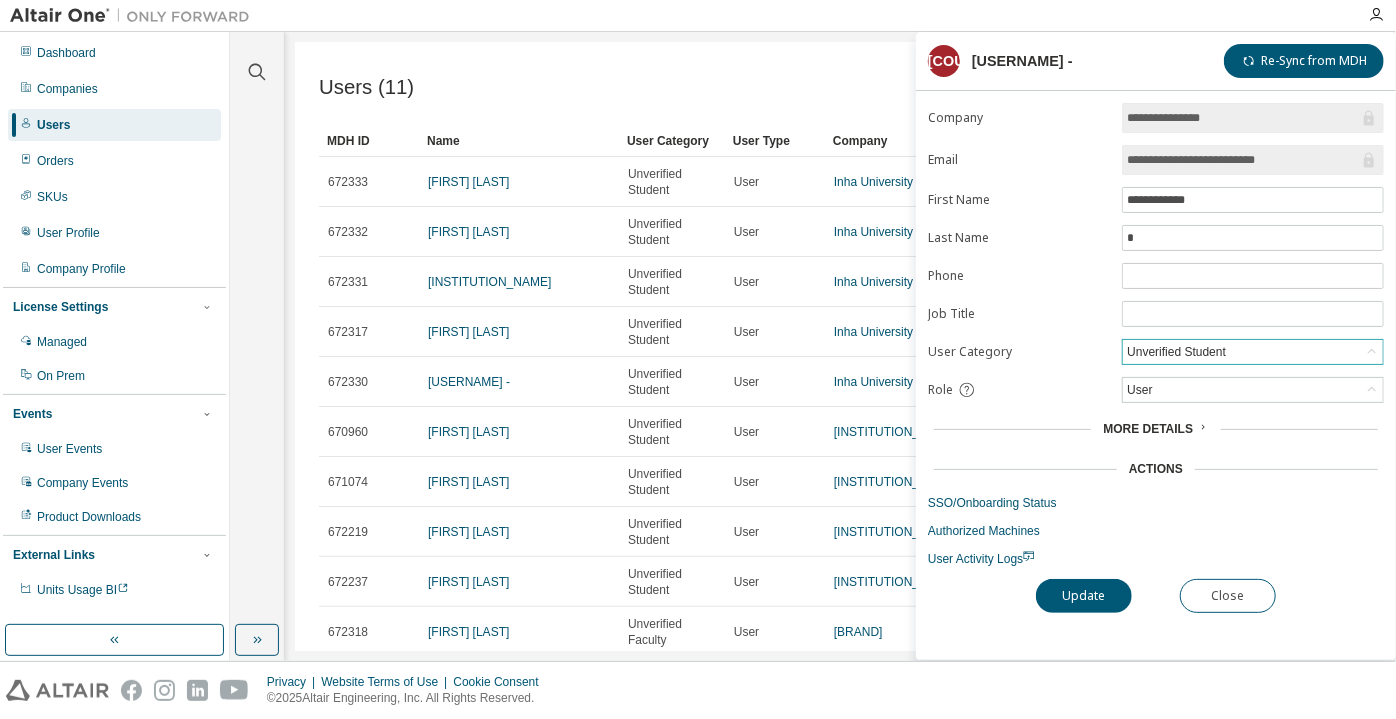 click on "Unverified Student" at bounding box center (1176, 352) 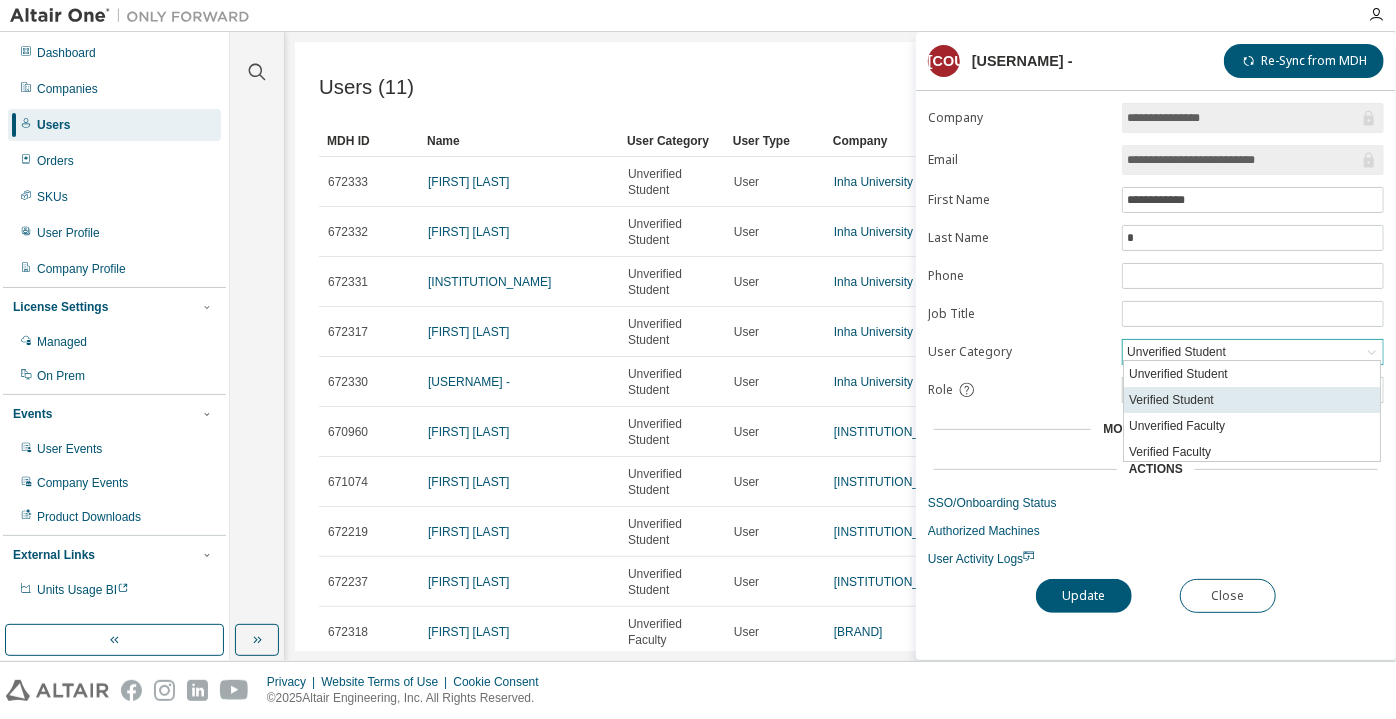 click on "Verified Student" at bounding box center (1252, 400) 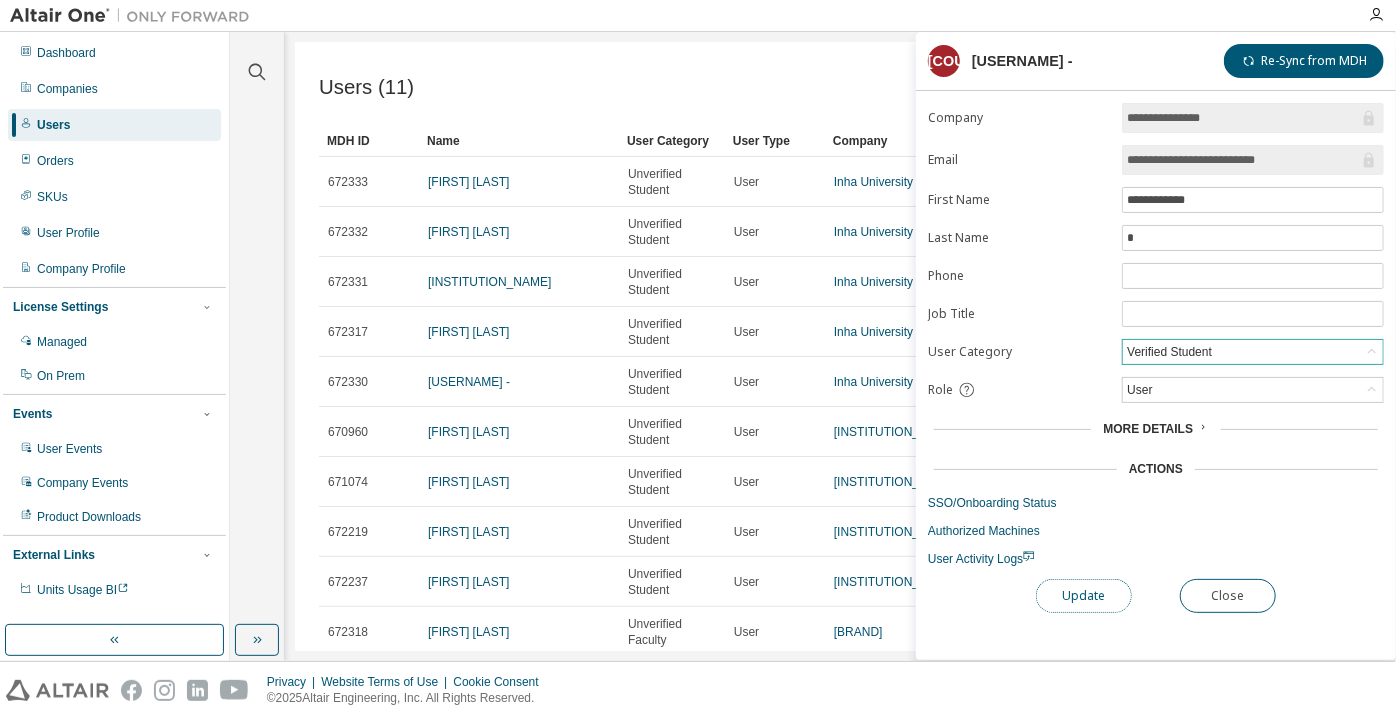 click on "Update" at bounding box center [1084, 596] 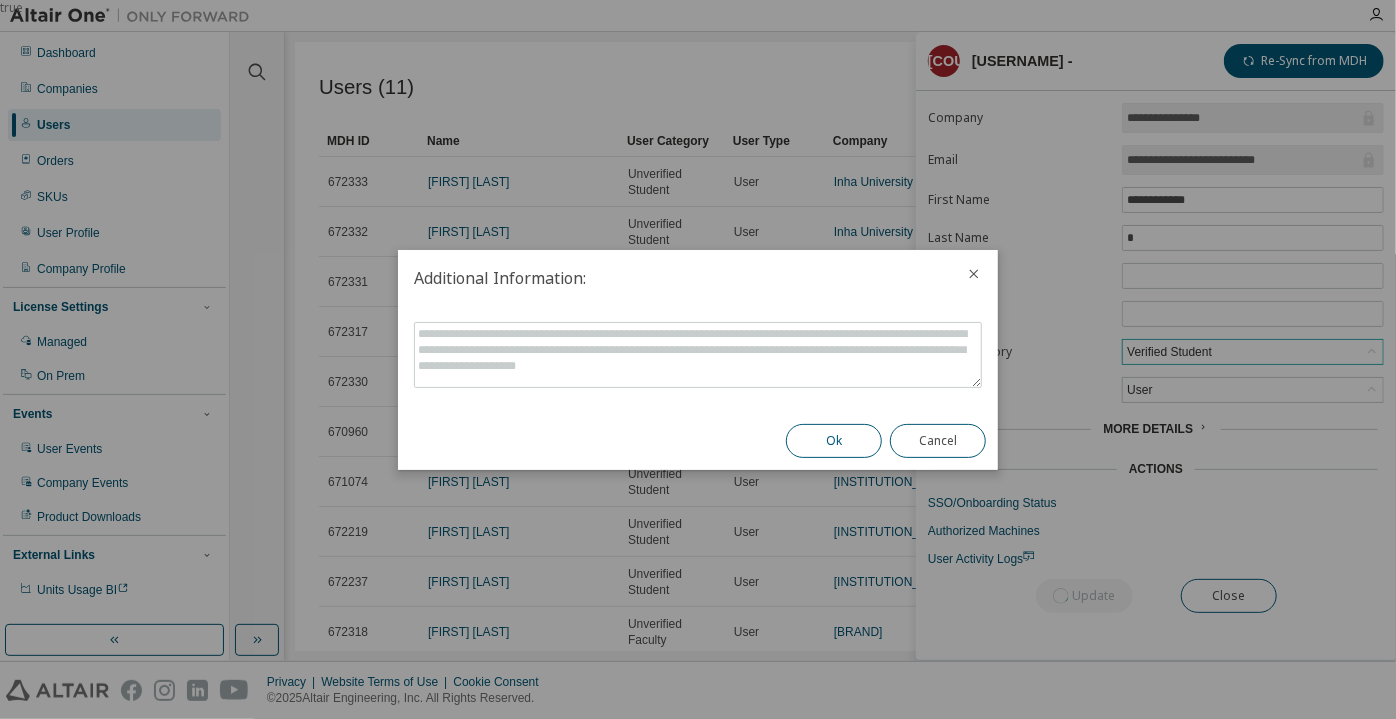 click on "Ok" at bounding box center (834, 441) 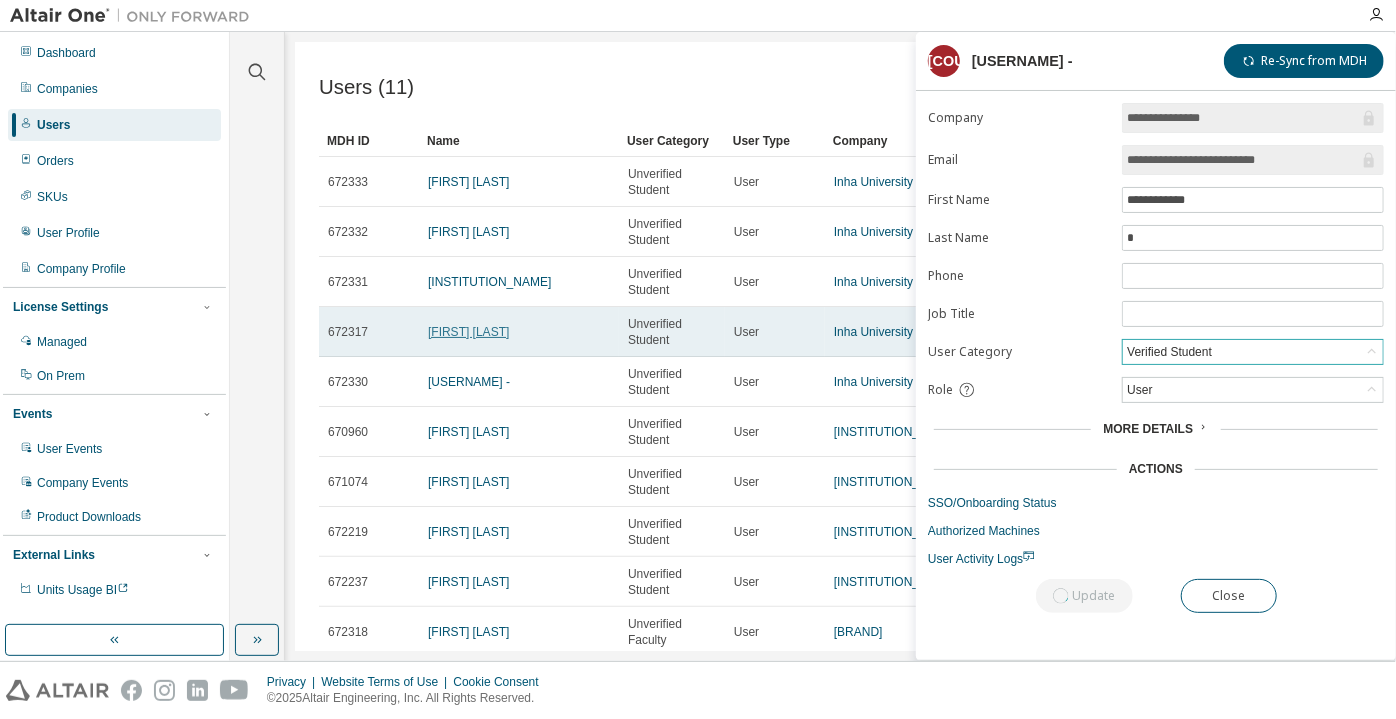 click on "Dongho Yoon" at bounding box center (468, 332) 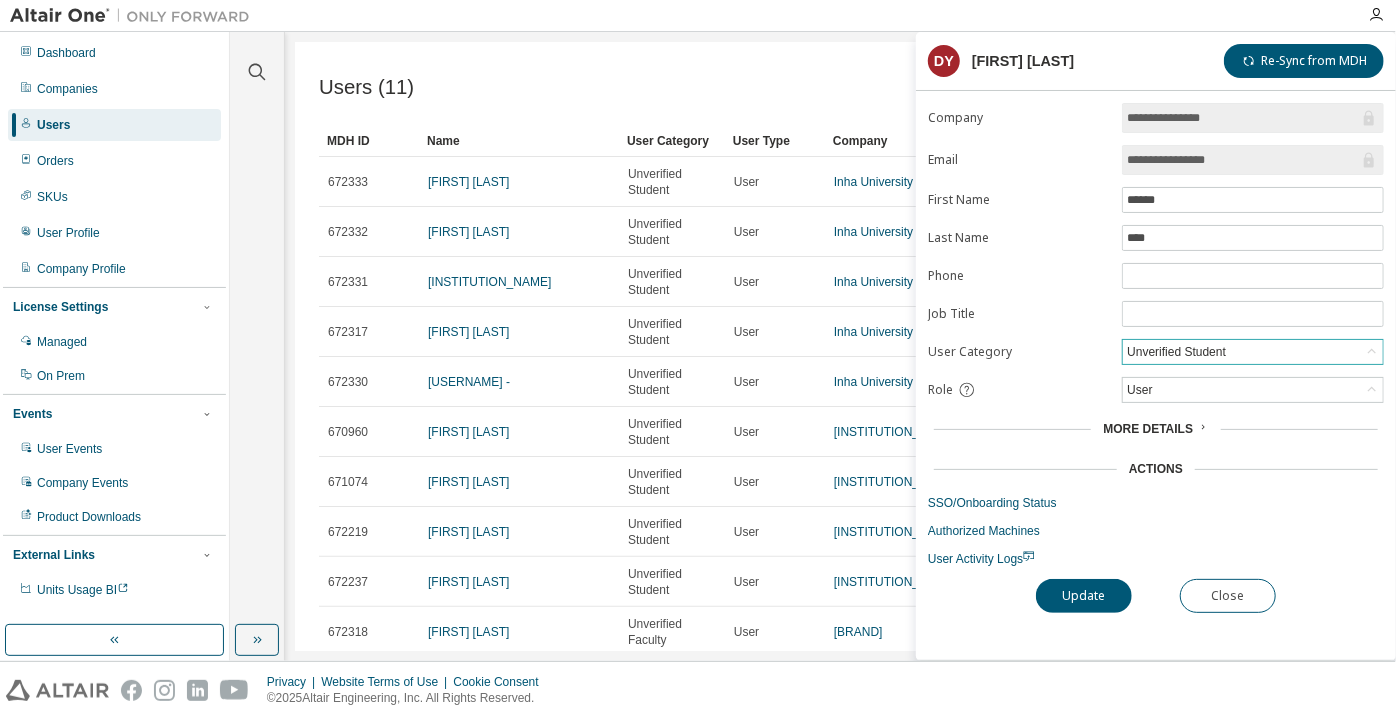 click on "Unverified Student" at bounding box center [1176, 352] 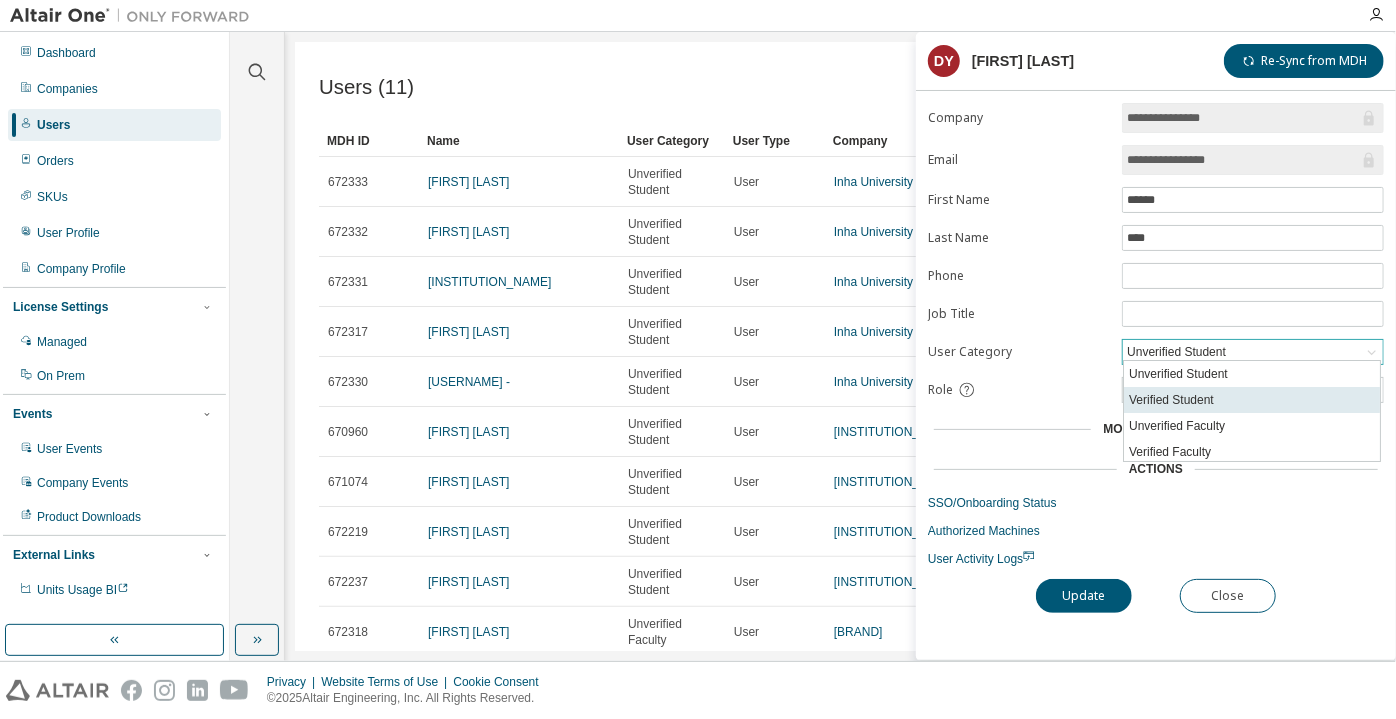 click on "Verified Student" at bounding box center [1252, 400] 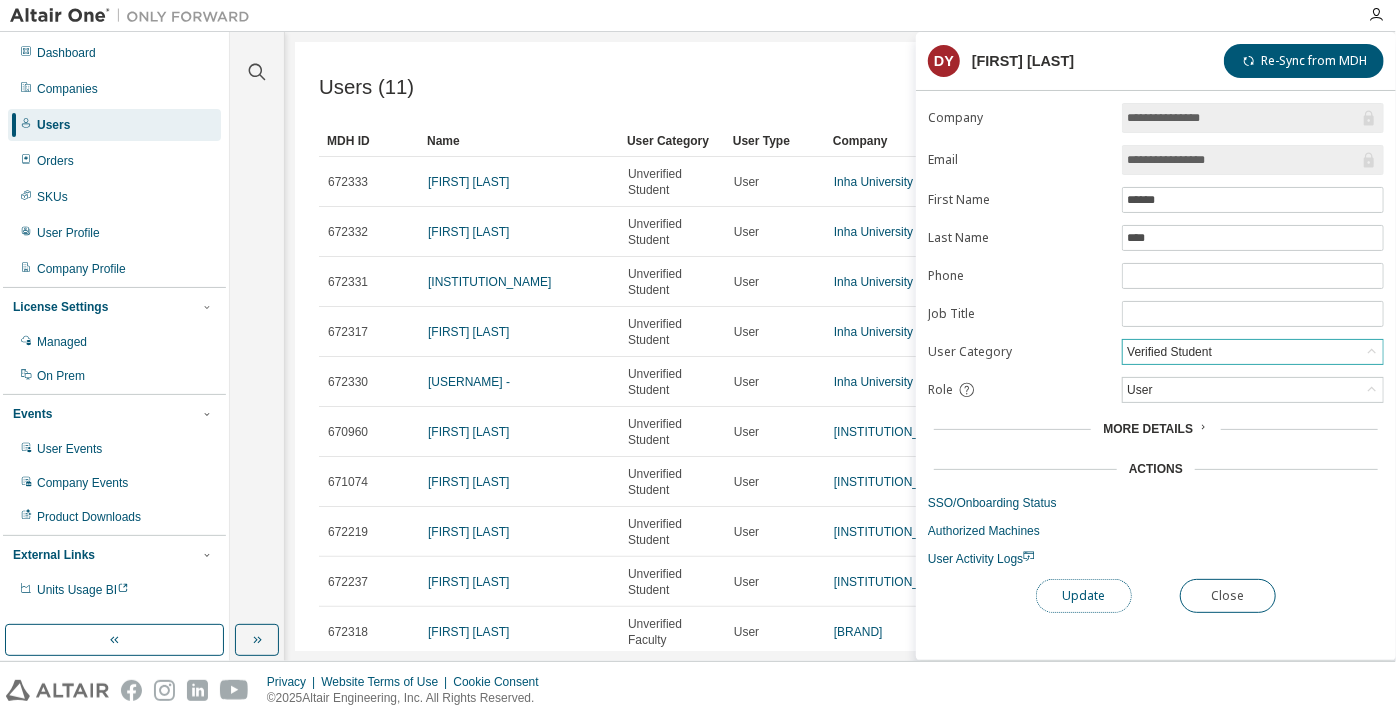 click on "Update" at bounding box center (1084, 596) 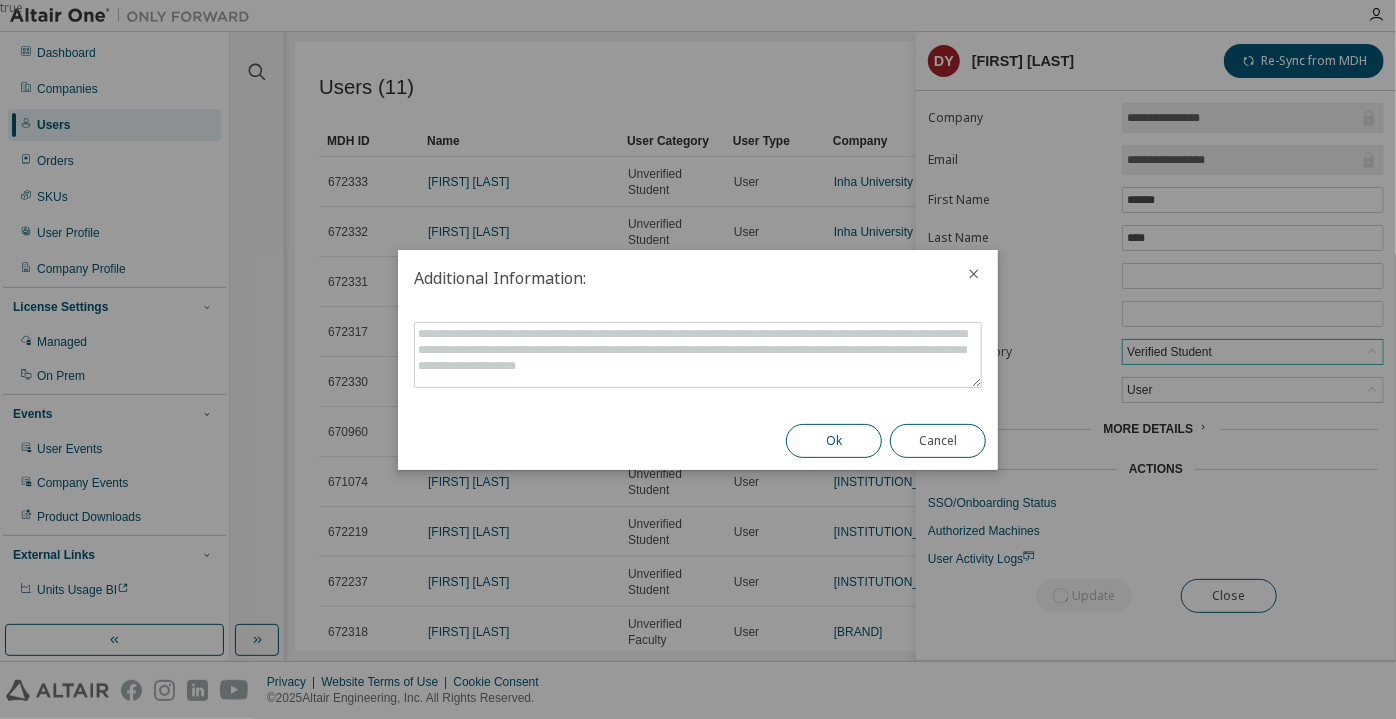 click on "Ok" at bounding box center [834, 441] 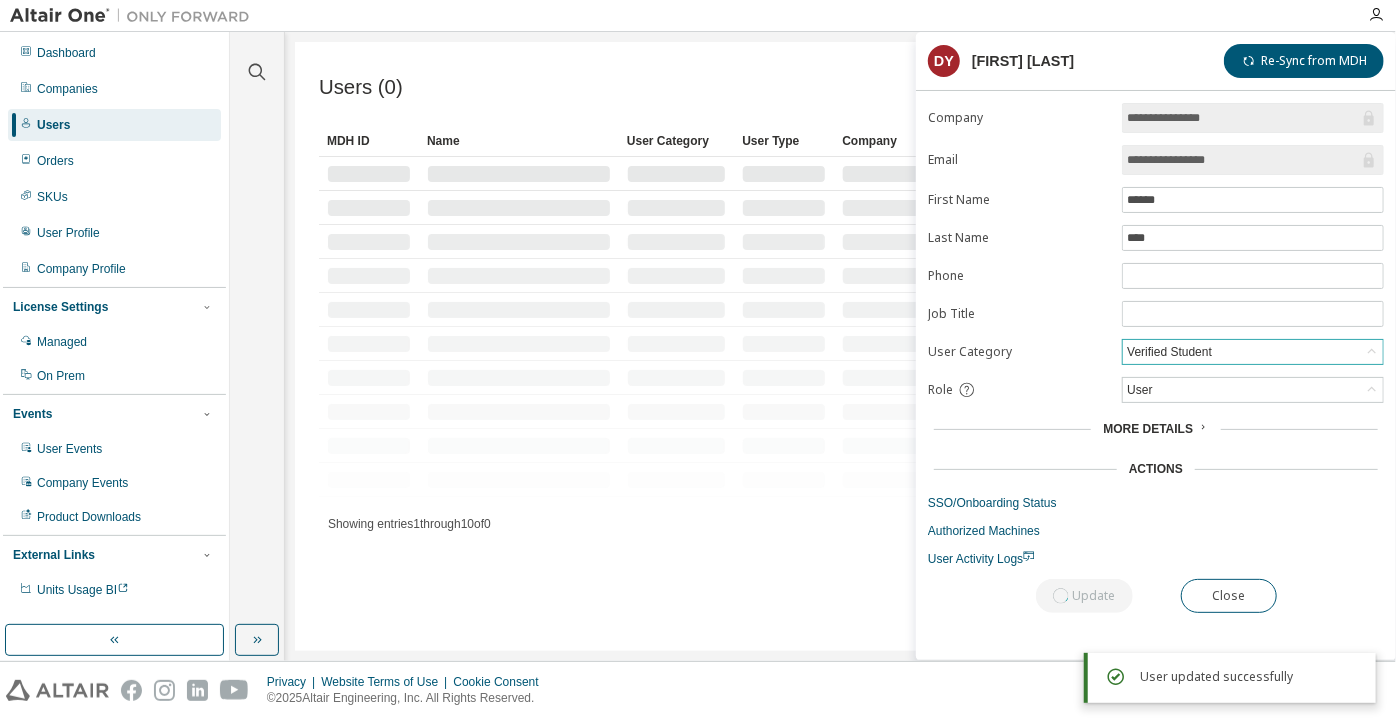 click at bounding box center [519, 276] 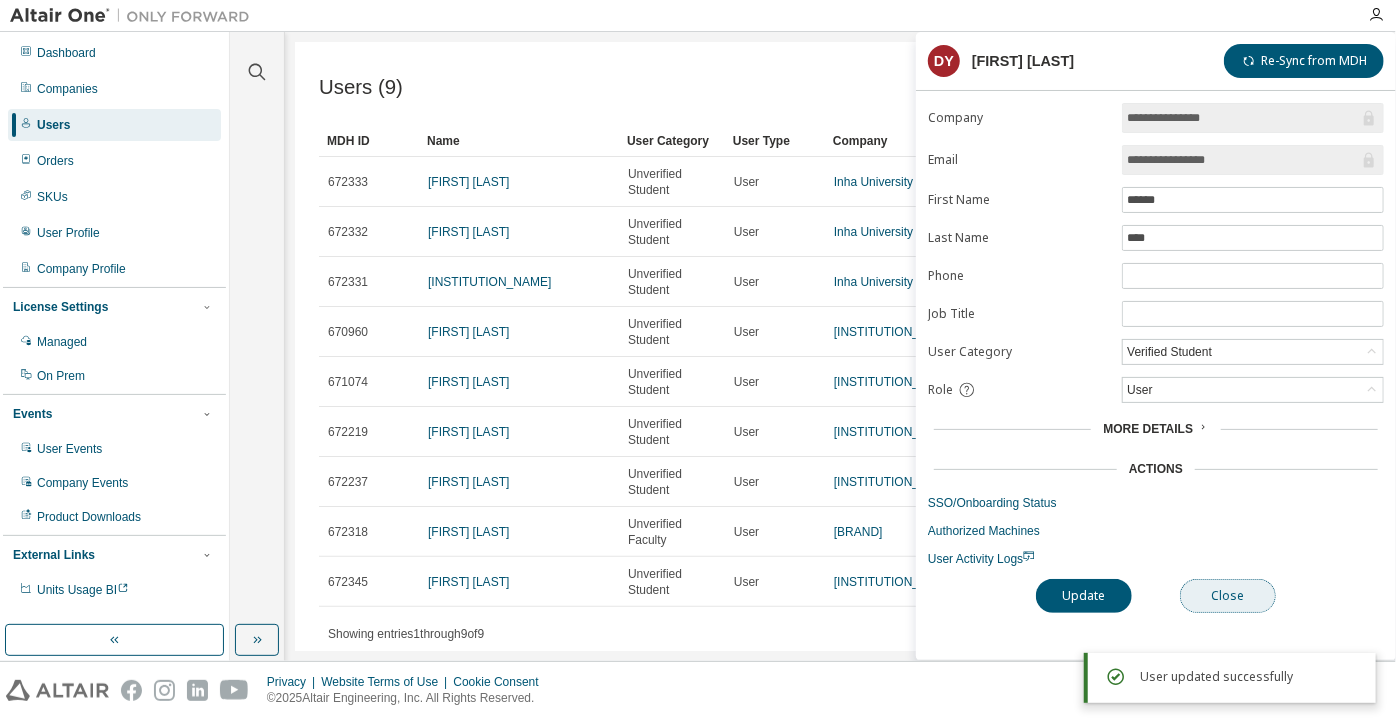 click on "Close" at bounding box center [1228, 596] 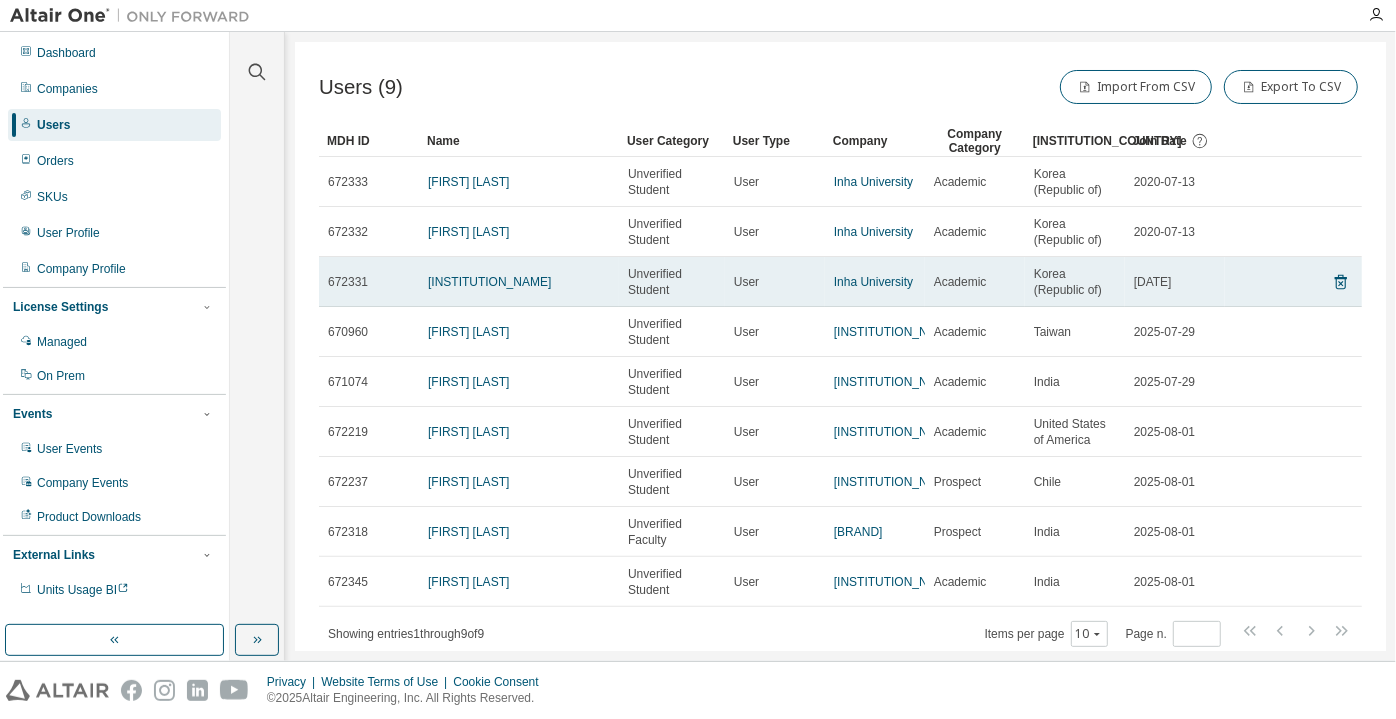 click on "INHA SOSEL" at bounding box center [519, 282] 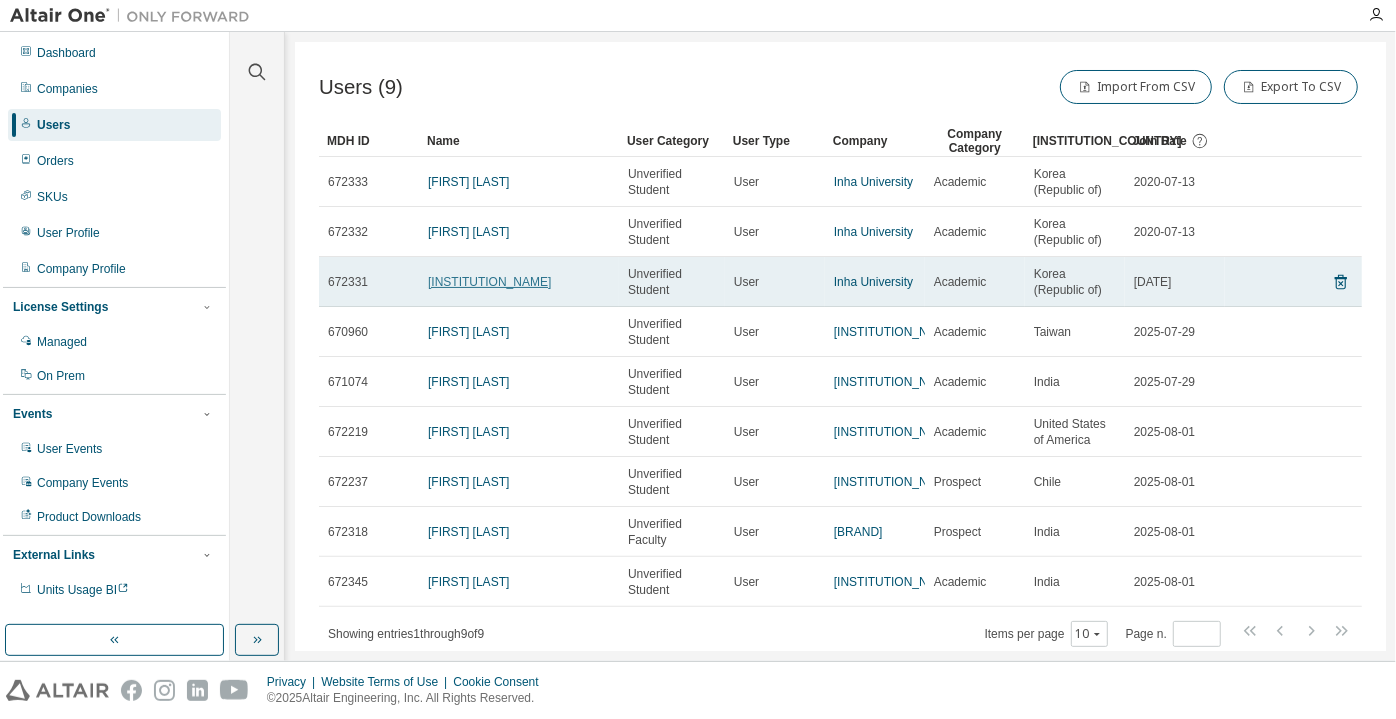 click on "INHA SOSEL" at bounding box center (489, 282) 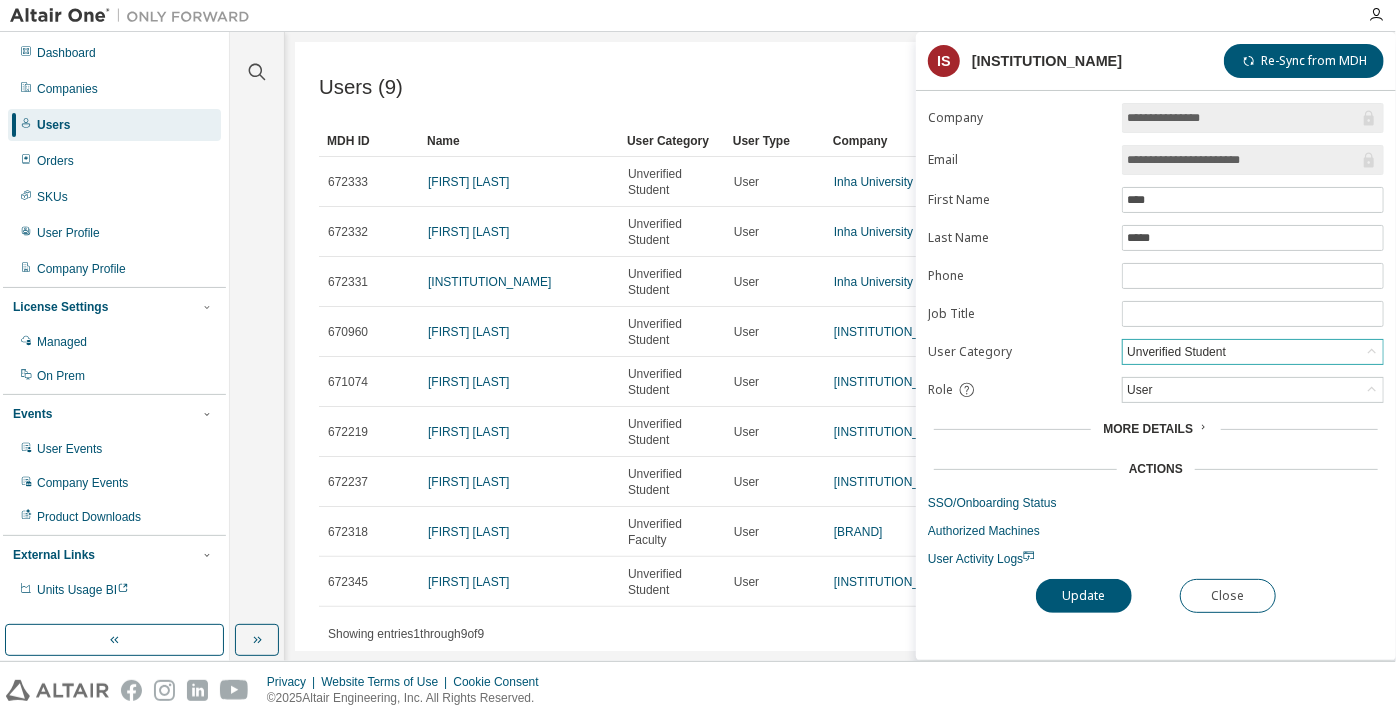 click on "Unverified Student" at bounding box center (1176, 352) 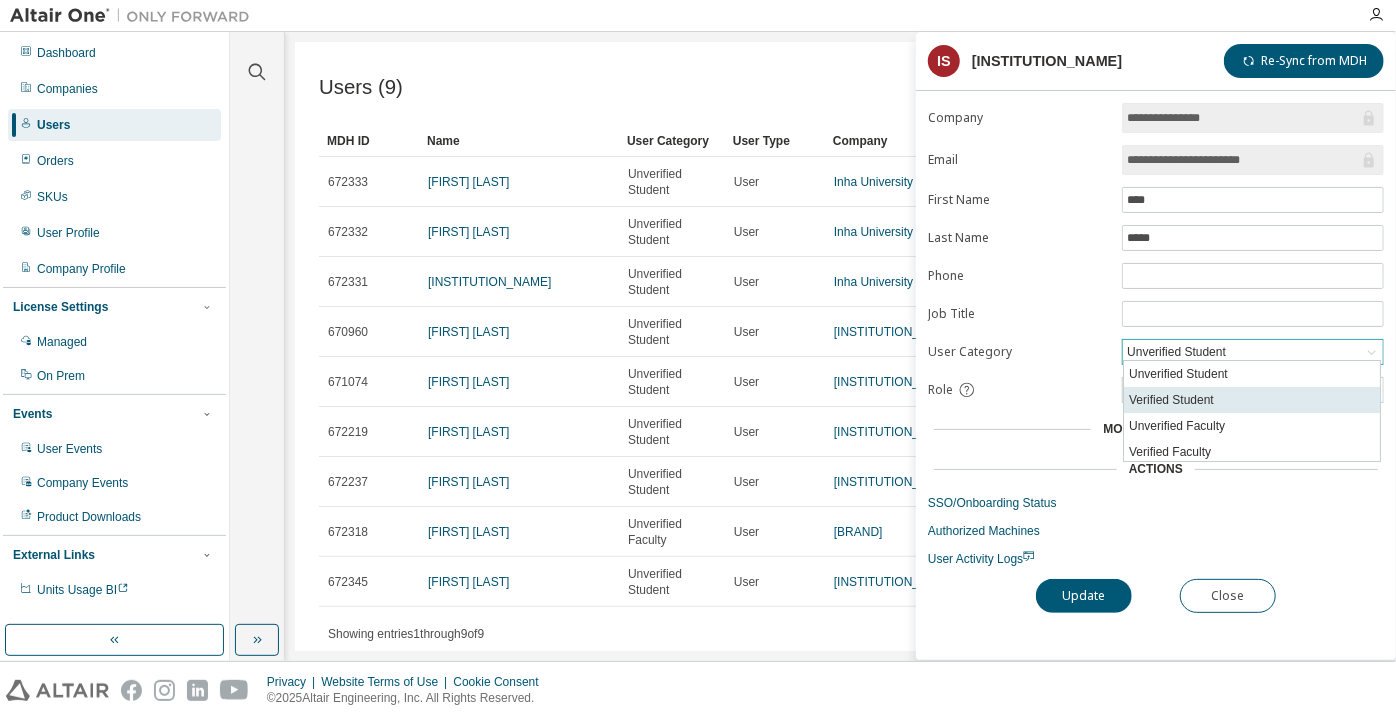 click on "Verified Student" at bounding box center [1252, 400] 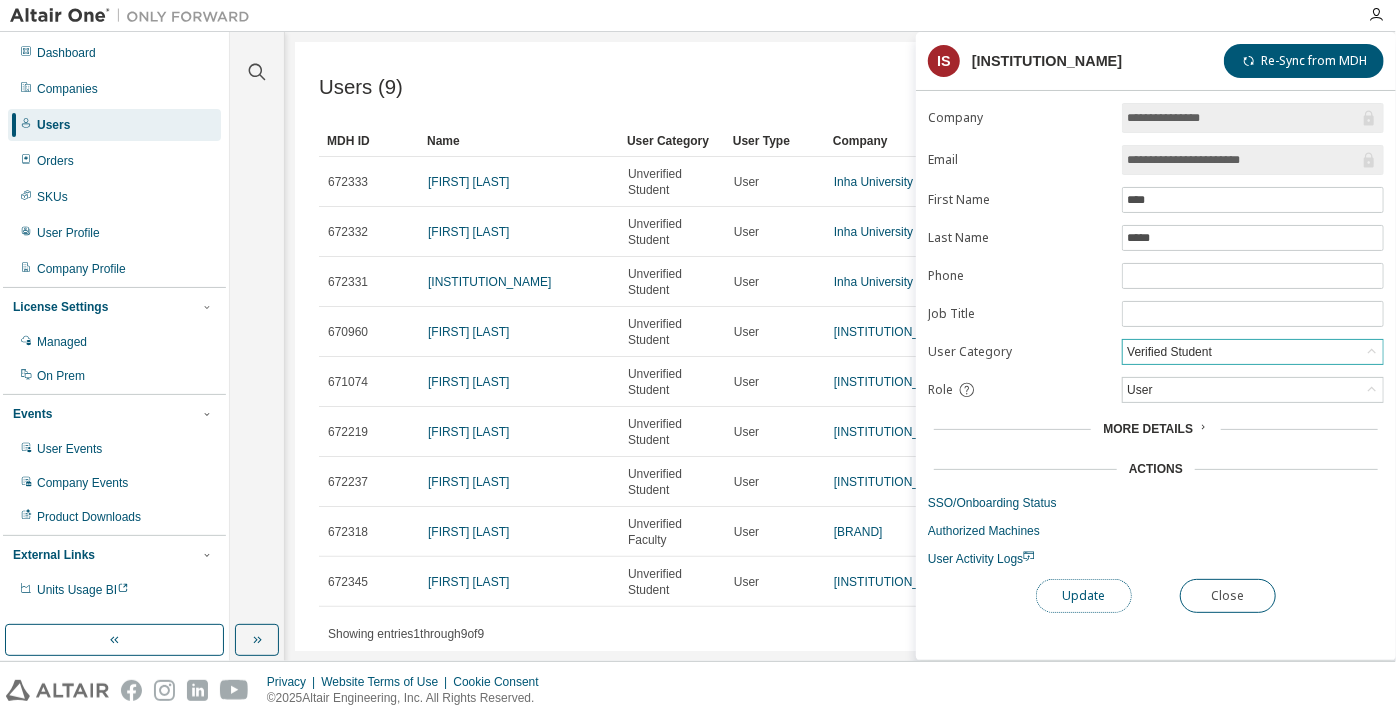 click on "Update" at bounding box center (1084, 596) 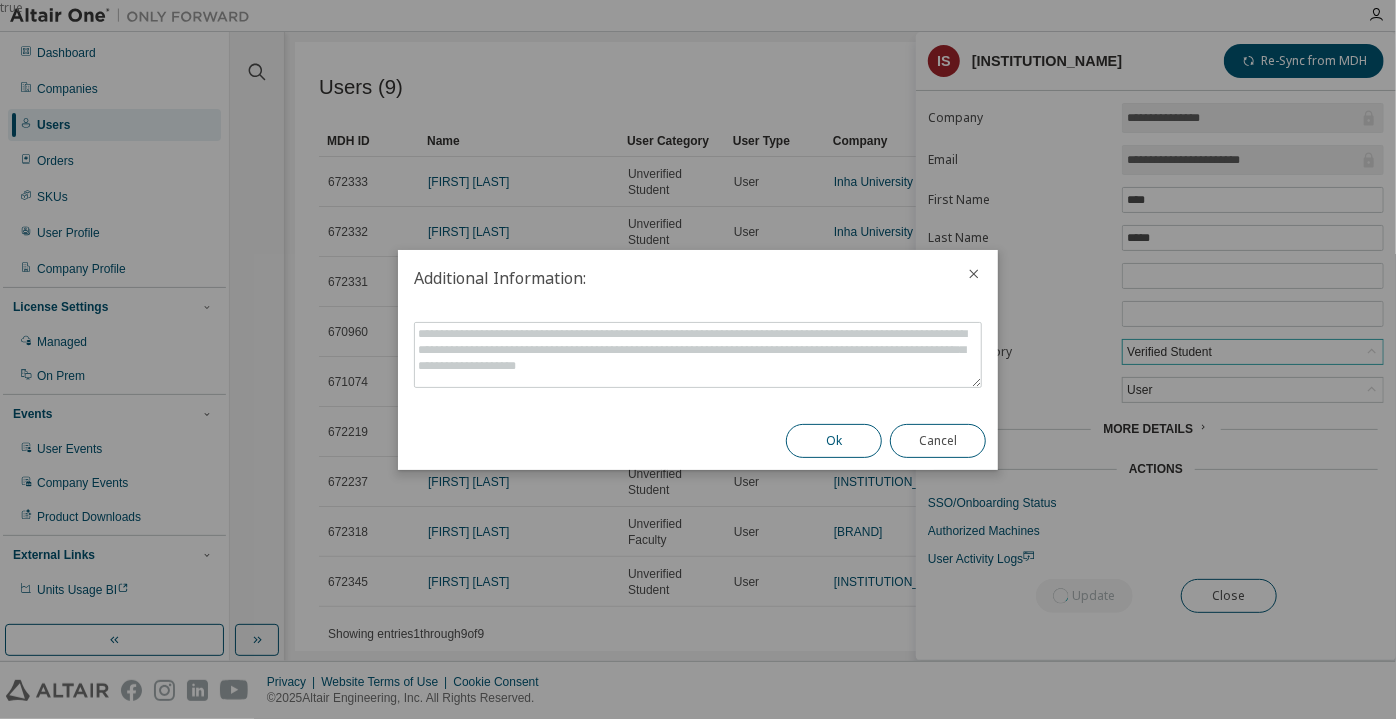 click on "Ok" at bounding box center [834, 441] 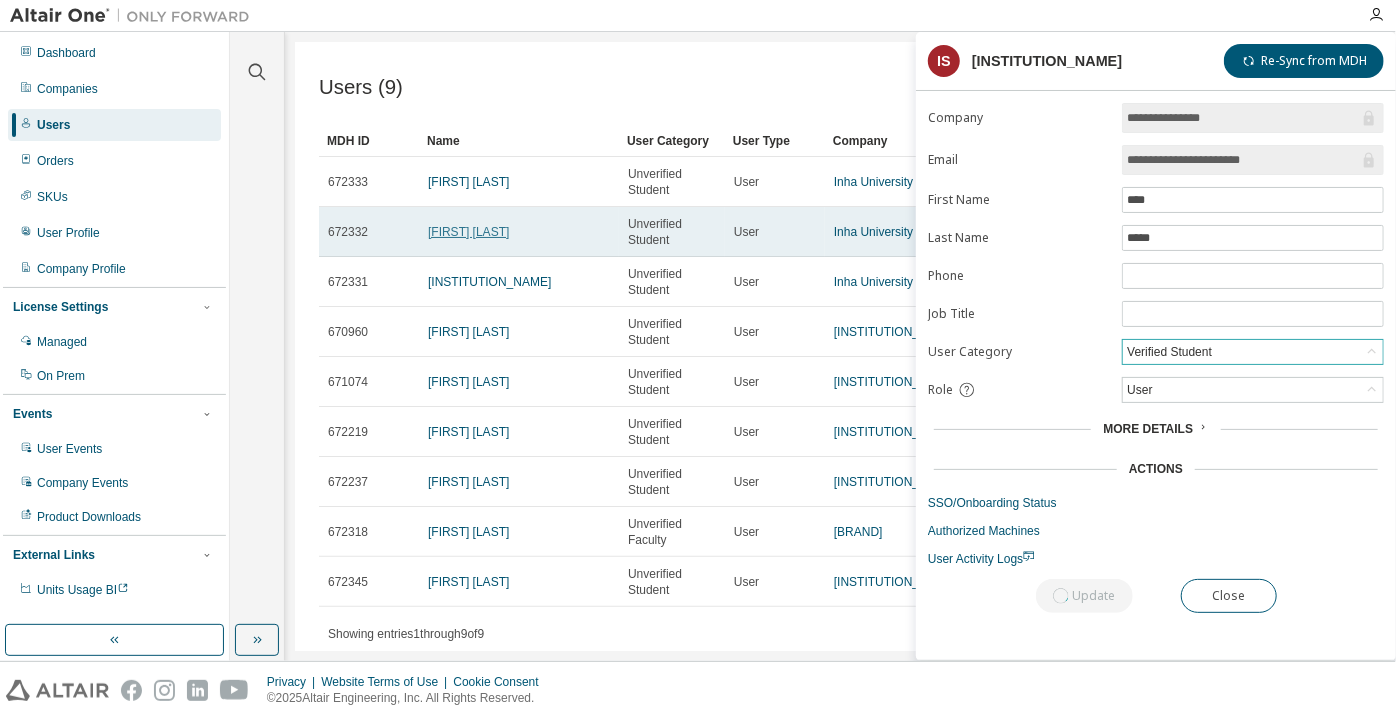 click on "Joonmo Choung" at bounding box center [468, 232] 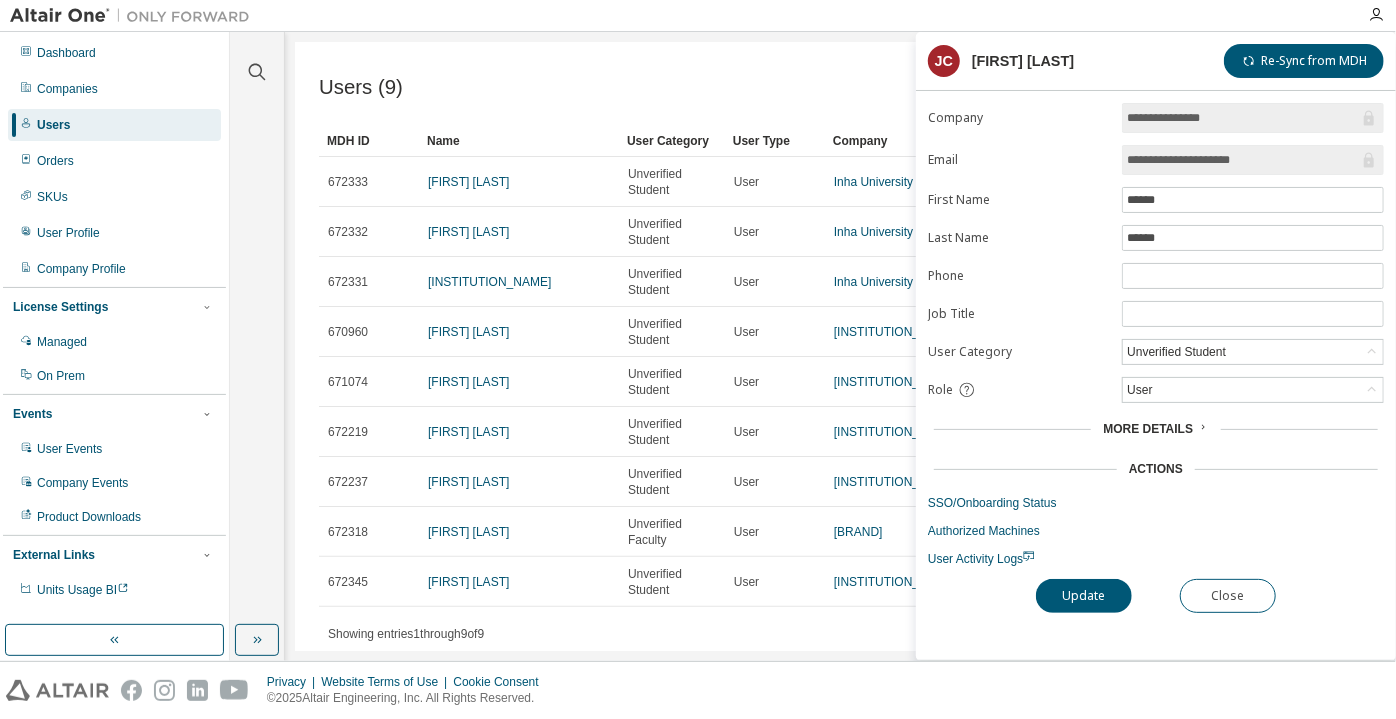 click on "**********" at bounding box center (1156, 335) 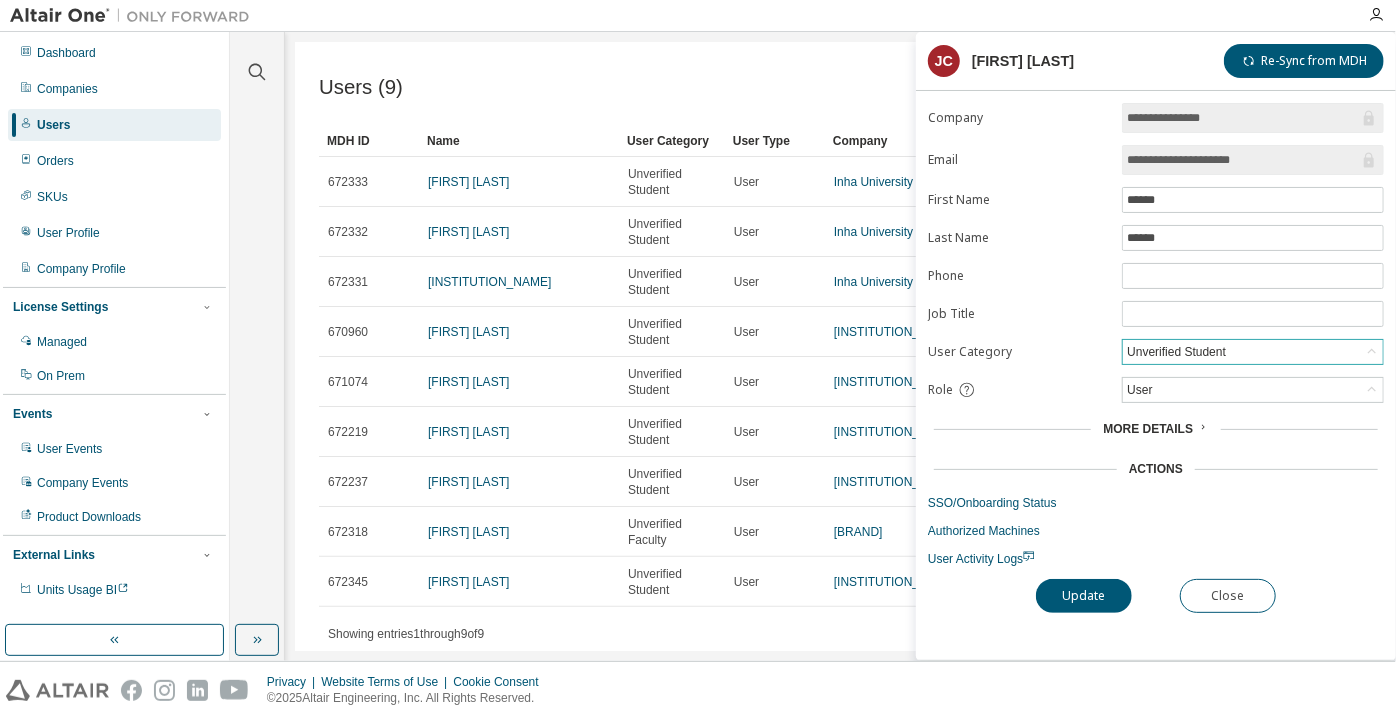 click on "Unverified Student" at bounding box center [1176, 352] 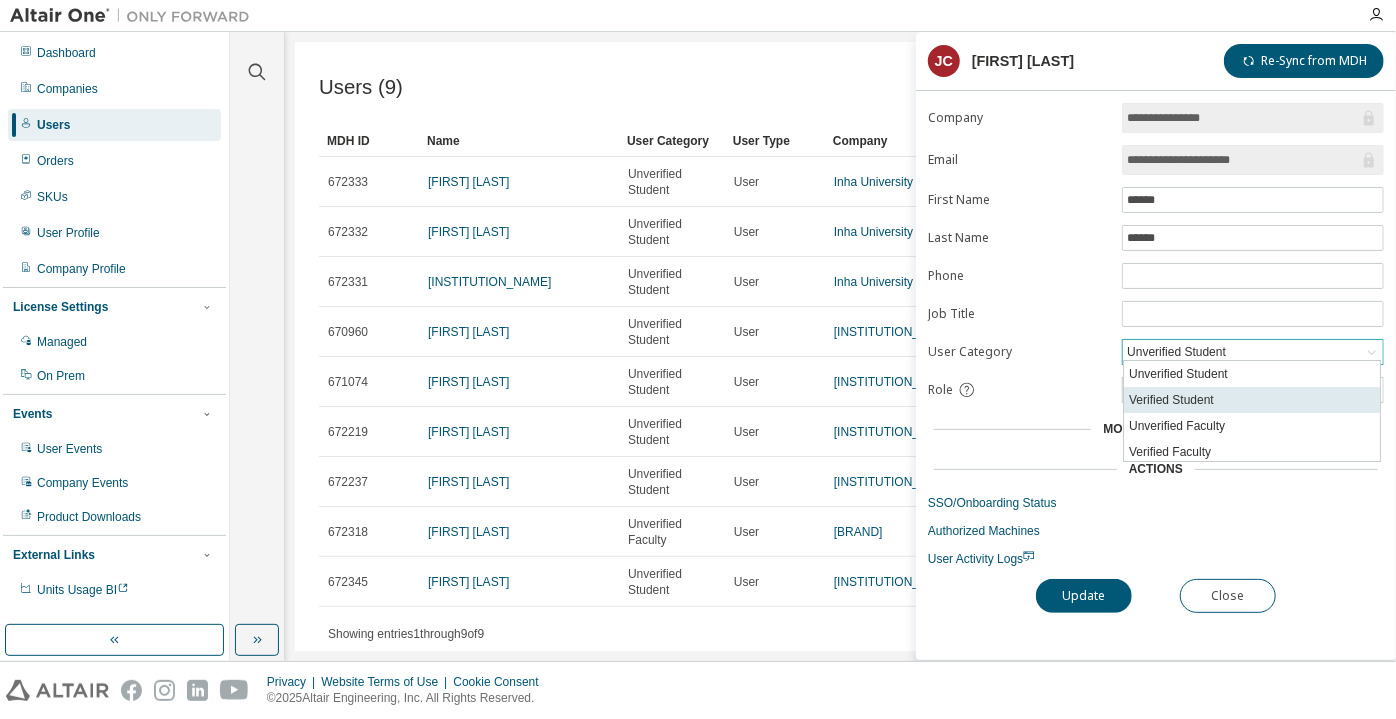 click on "Verified Student" at bounding box center [1252, 400] 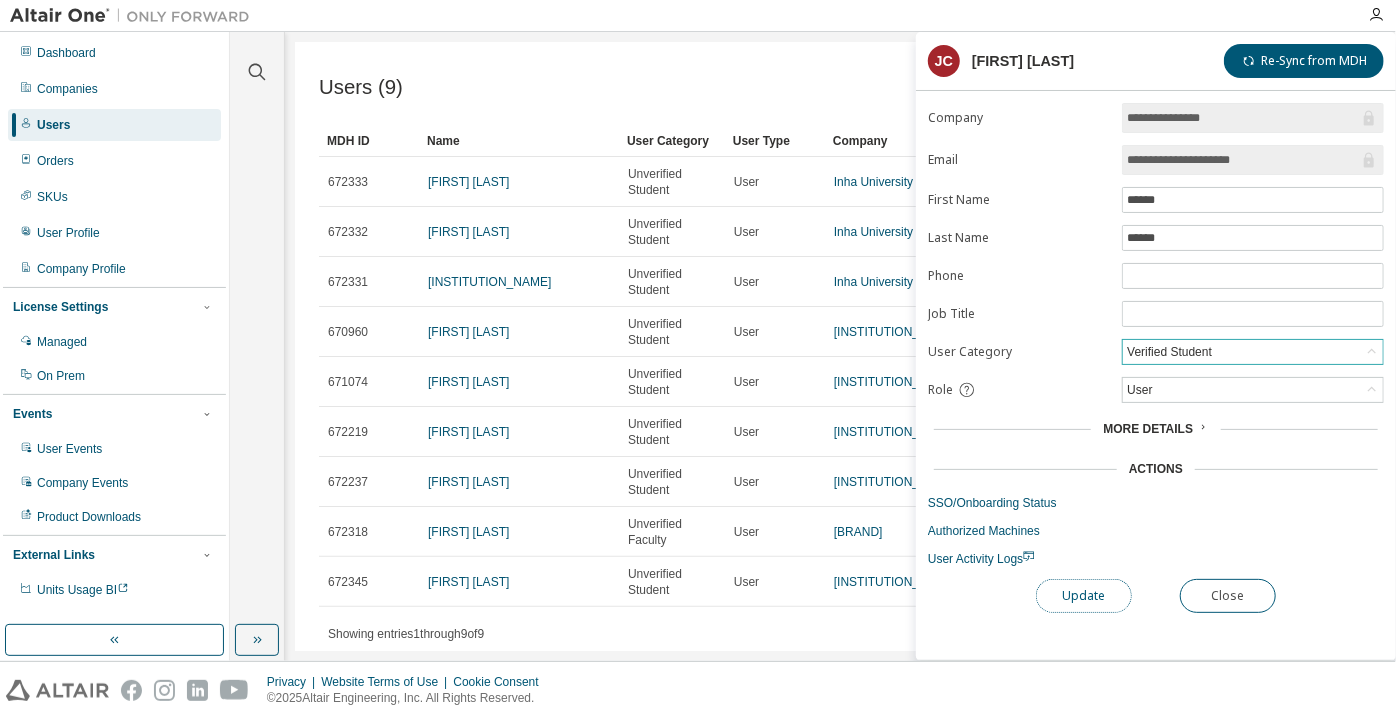 click on "Update" at bounding box center (1084, 596) 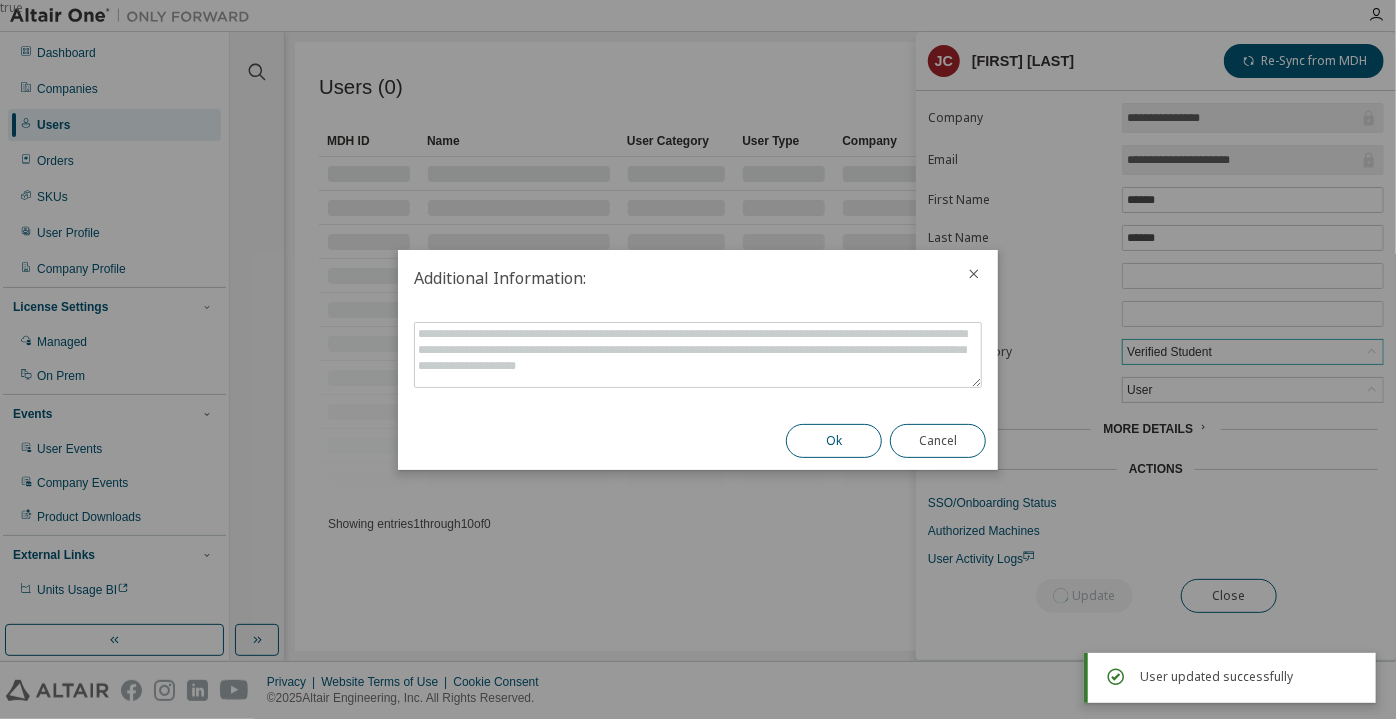 click on "Ok" at bounding box center (834, 441) 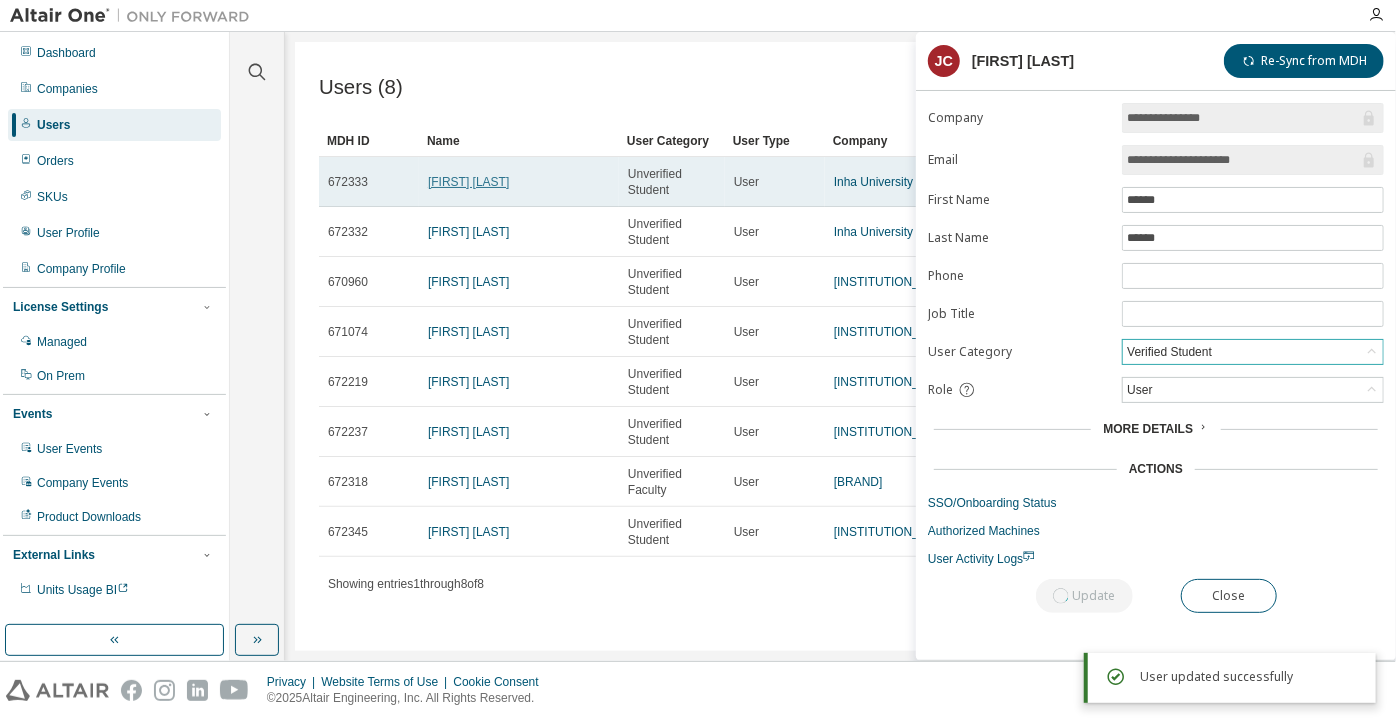click on "Donghwa Han" at bounding box center [468, 182] 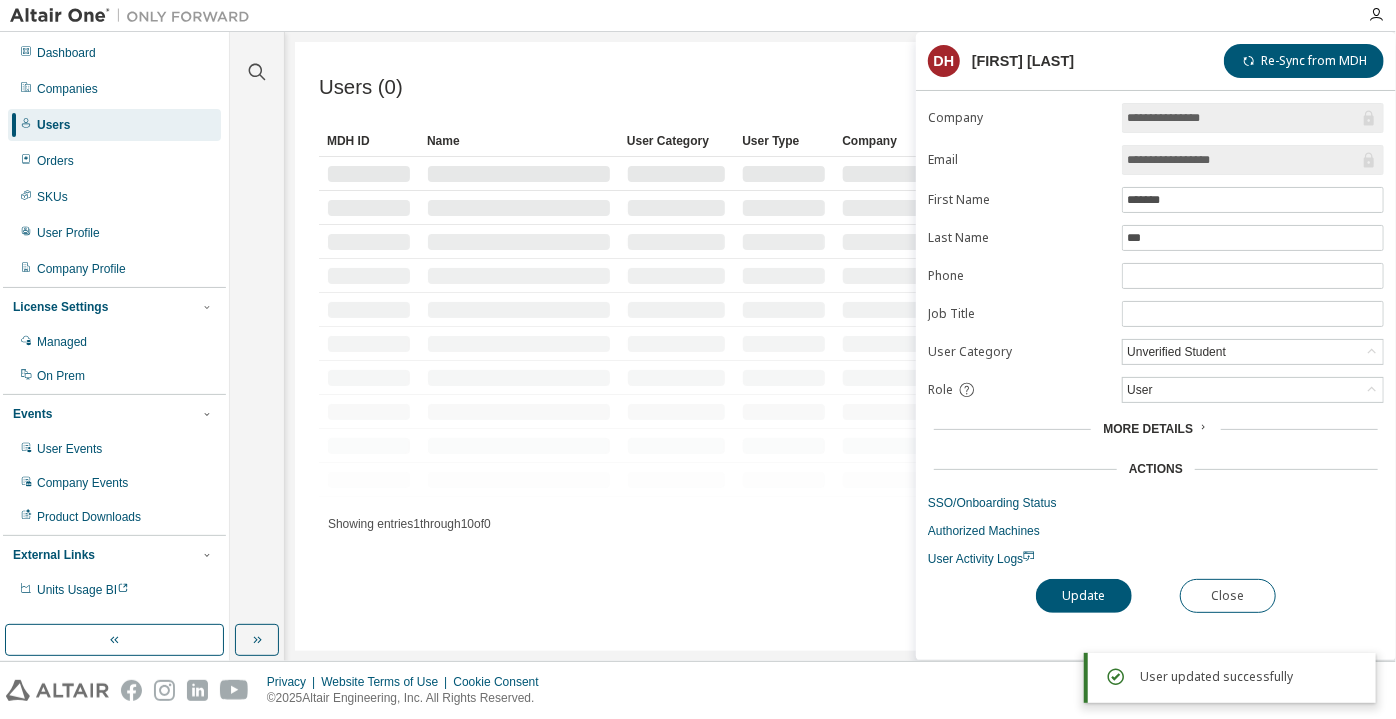 click on "**********" at bounding box center [1156, 335] 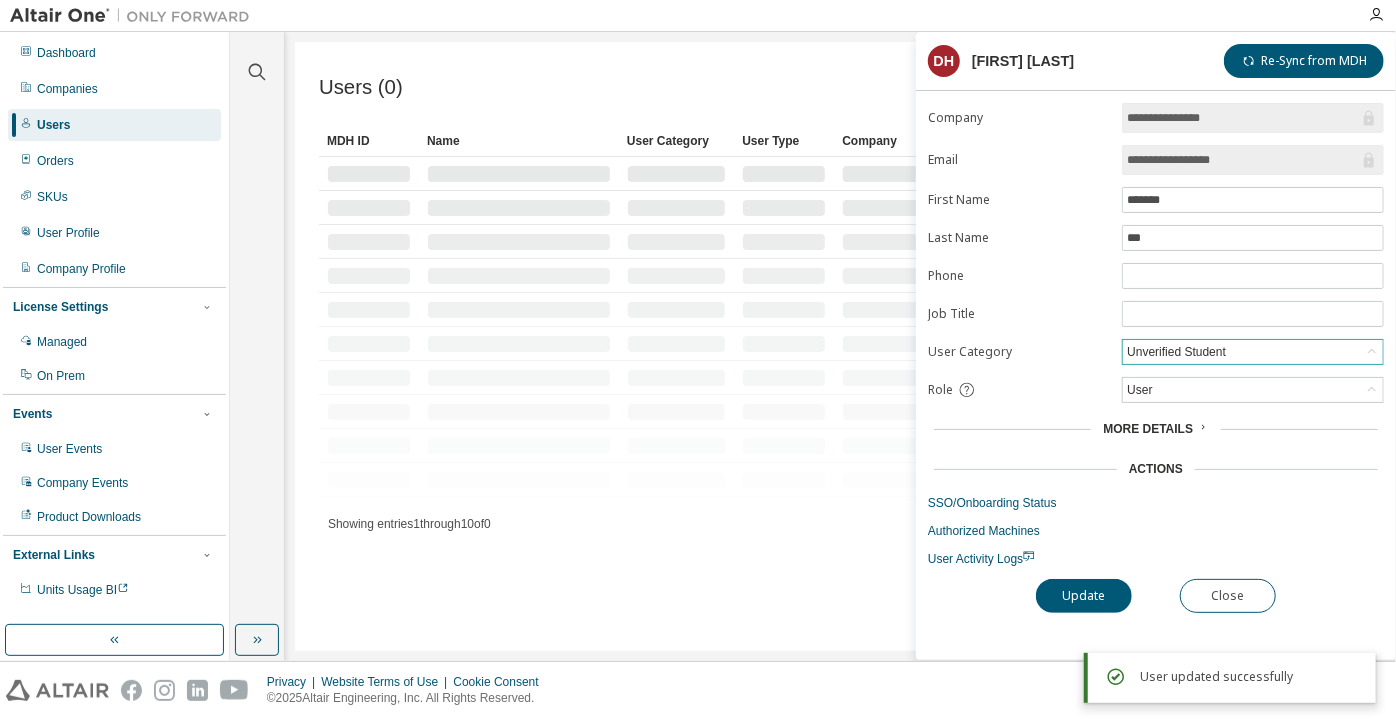 click on "Unverified Student" at bounding box center (1176, 352) 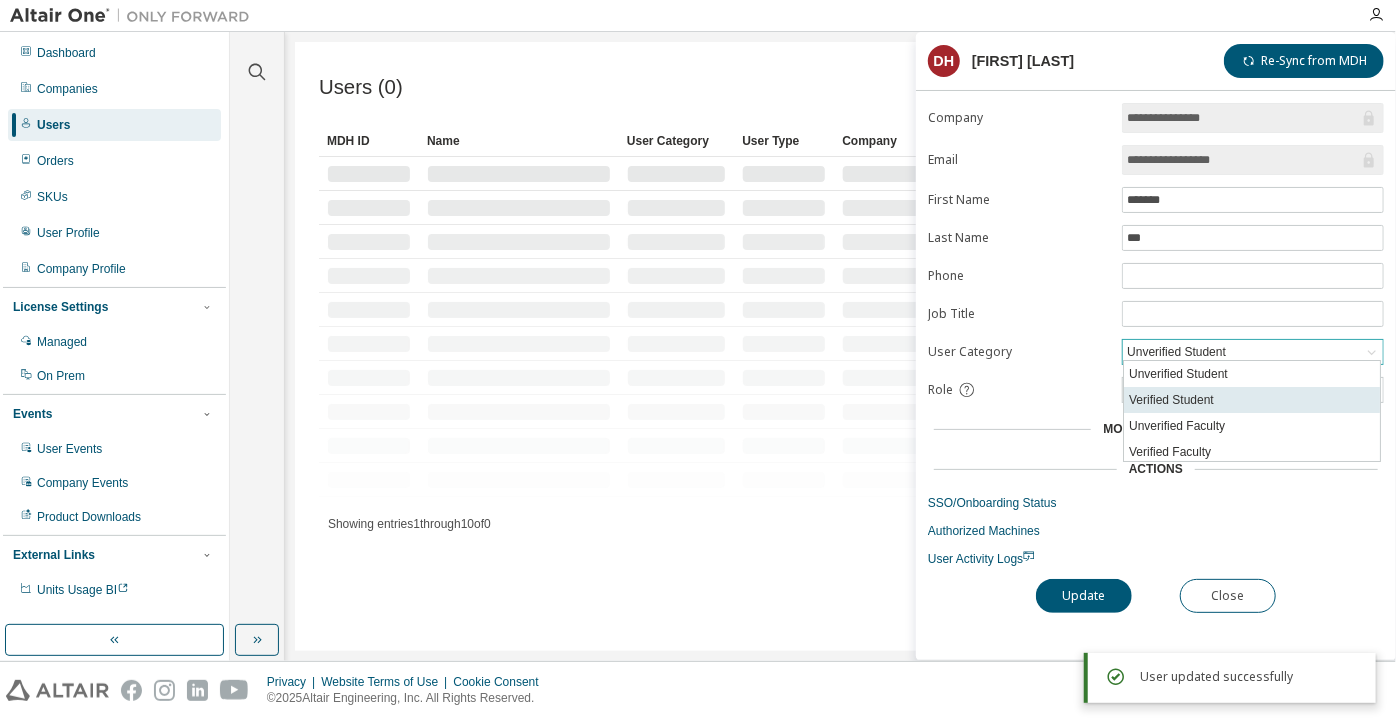 click on "Verified Student" at bounding box center (1252, 400) 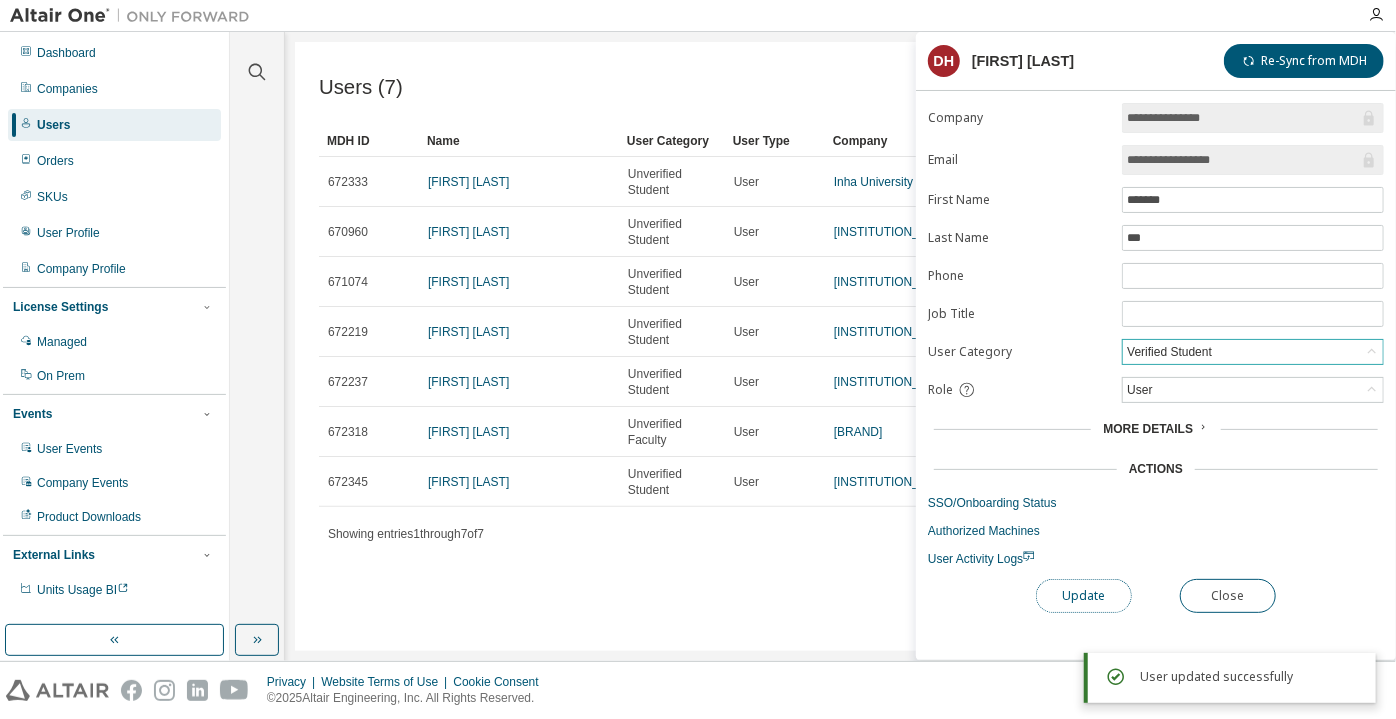 click on "Update" at bounding box center [1084, 596] 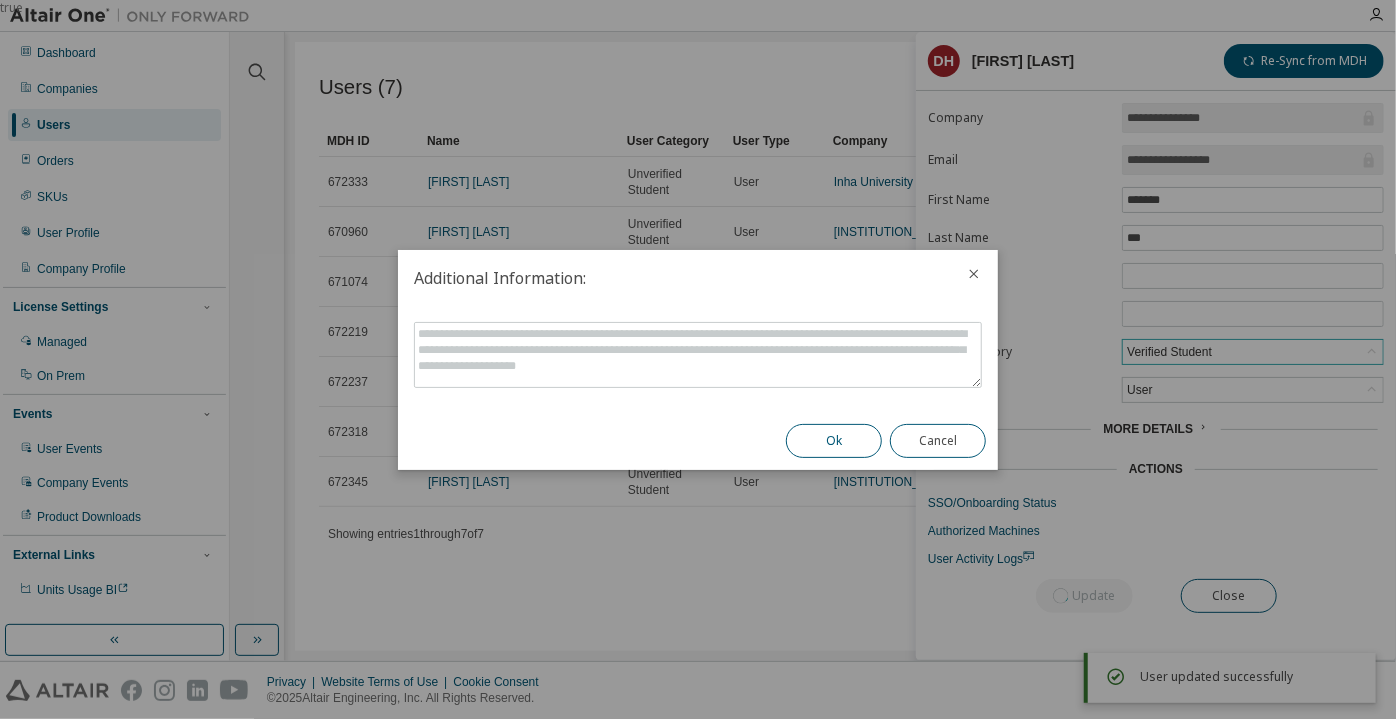 click on "Ok" at bounding box center (834, 441) 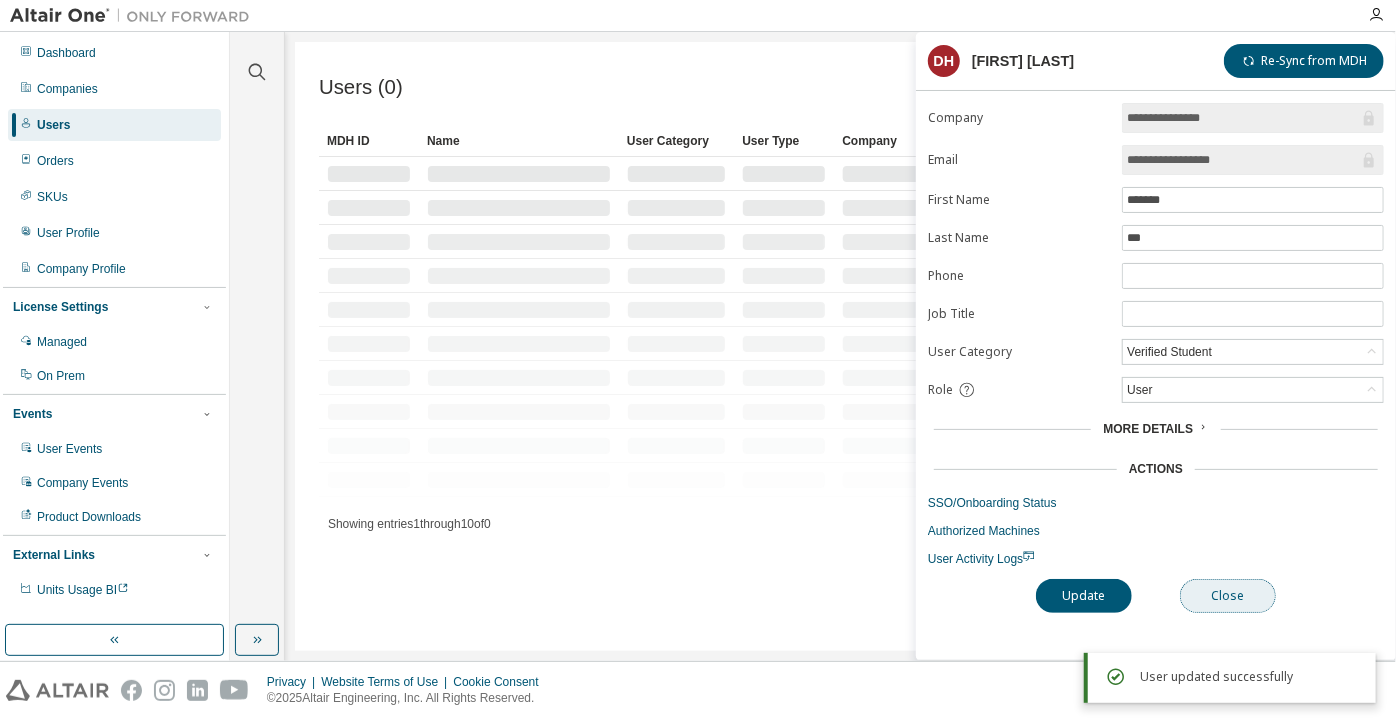 click on "Close" at bounding box center [1228, 596] 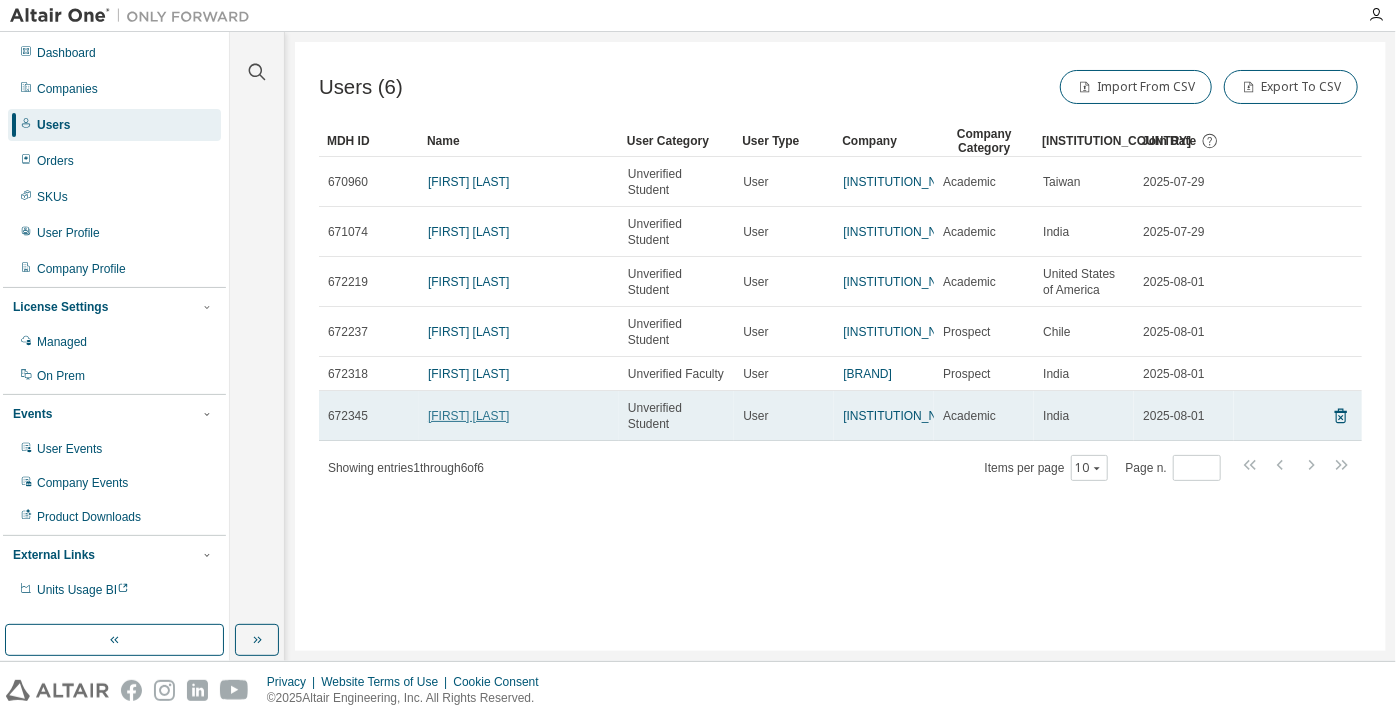 click on "Gagan Jha" at bounding box center [468, 416] 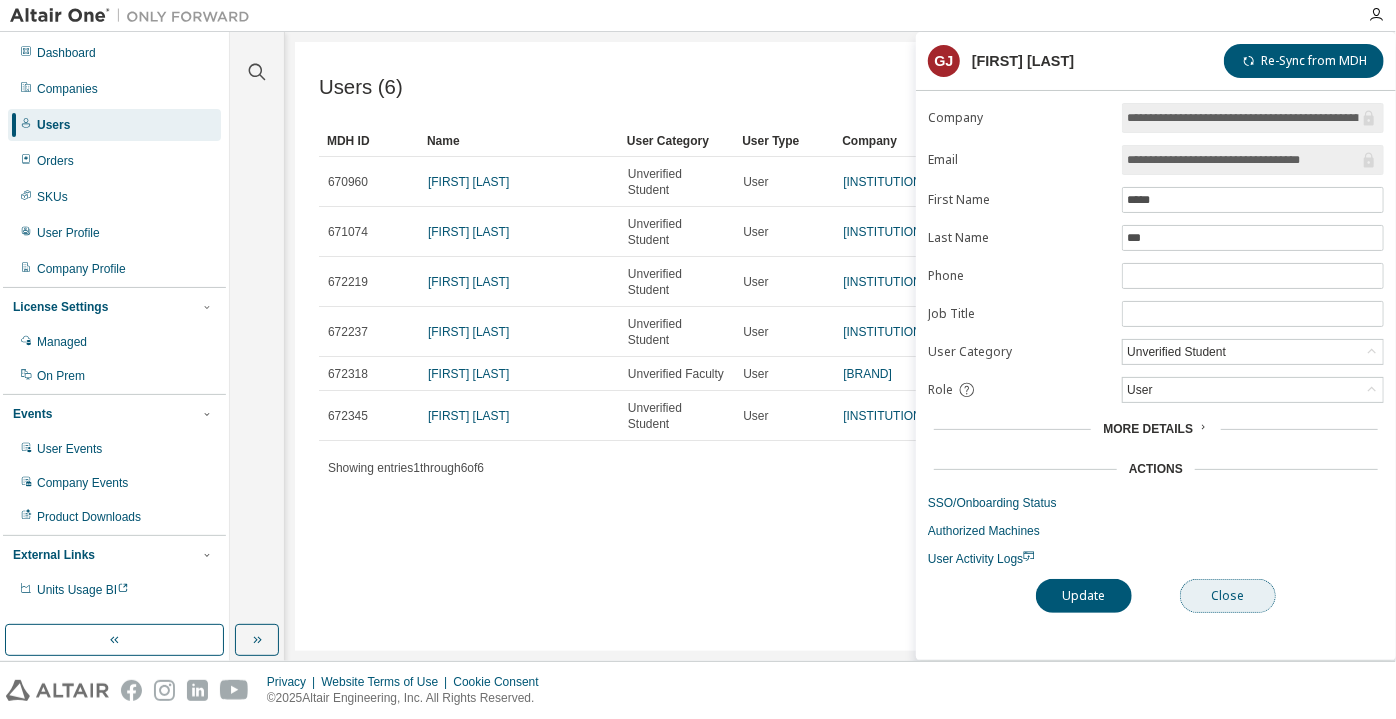 click on "Close" at bounding box center (1228, 596) 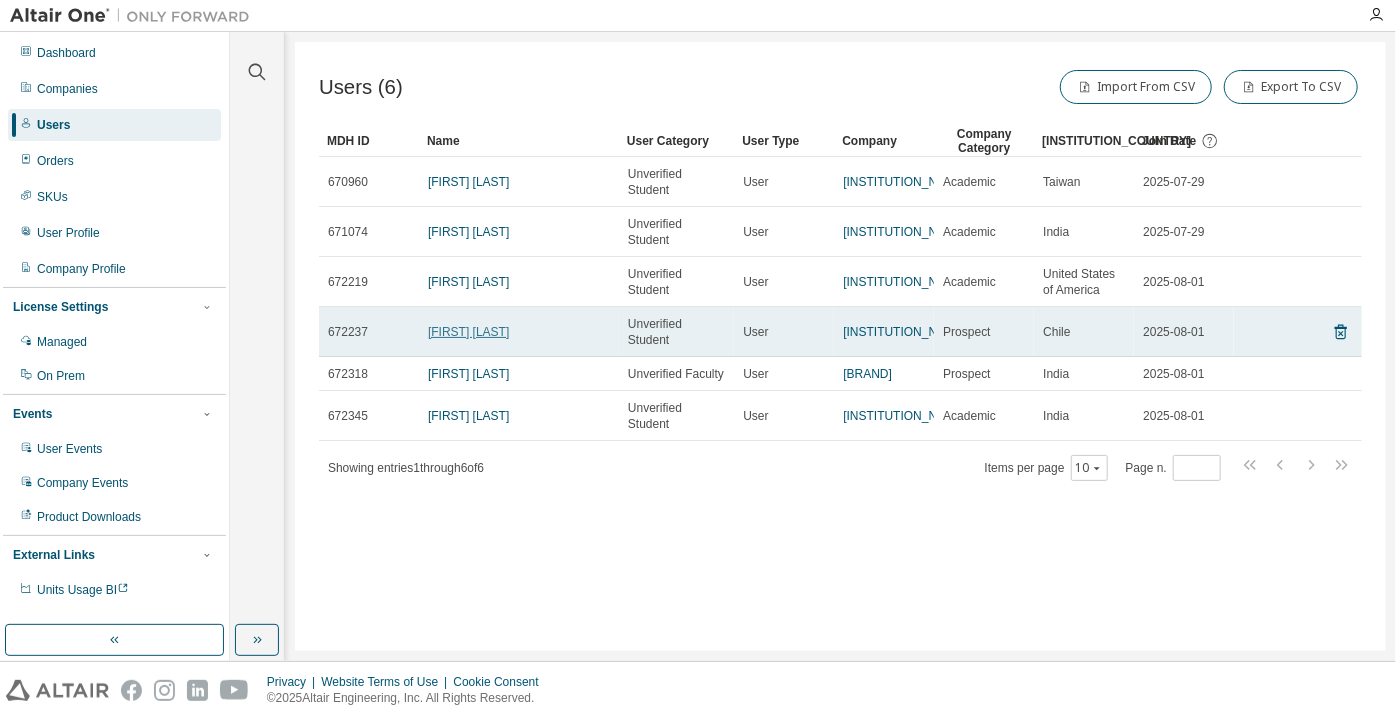click on "Ignacio Valdés" at bounding box center [468, 332] 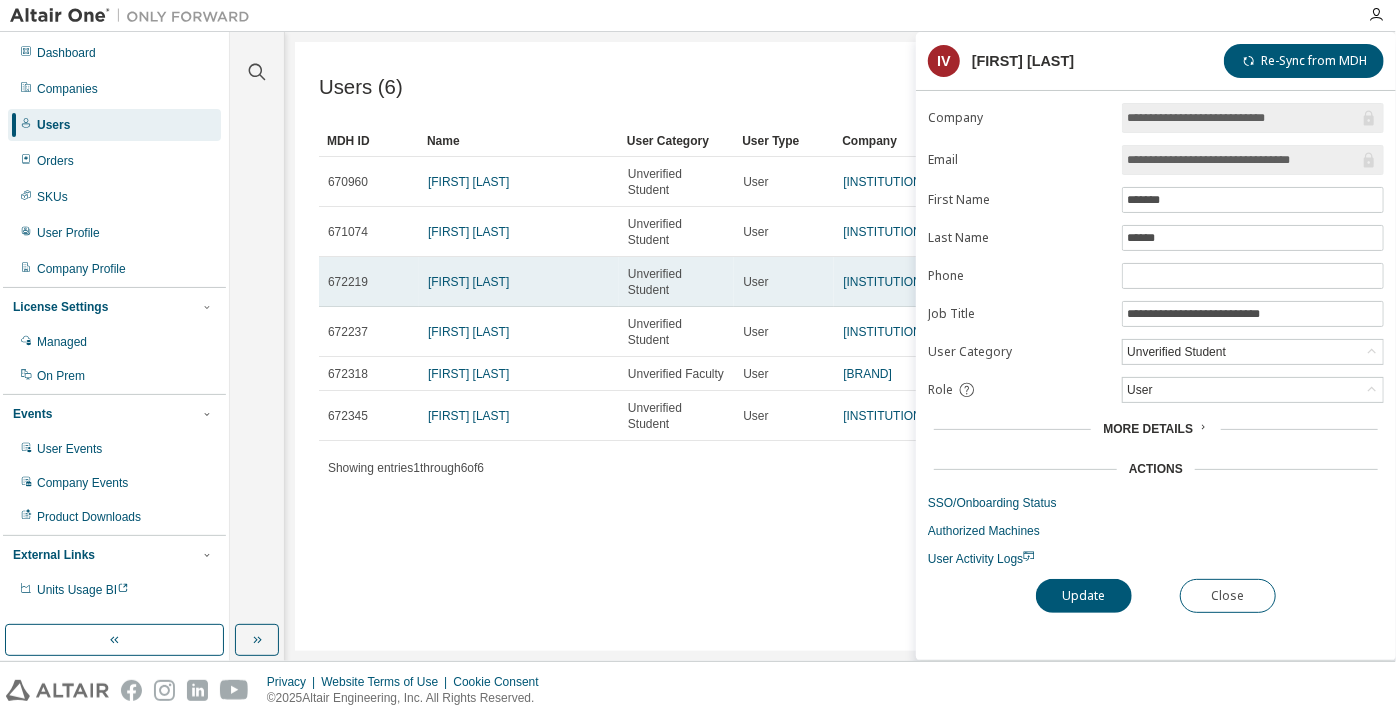 click on "[FIRST] [LAST]" at bounding box center [519, 282] 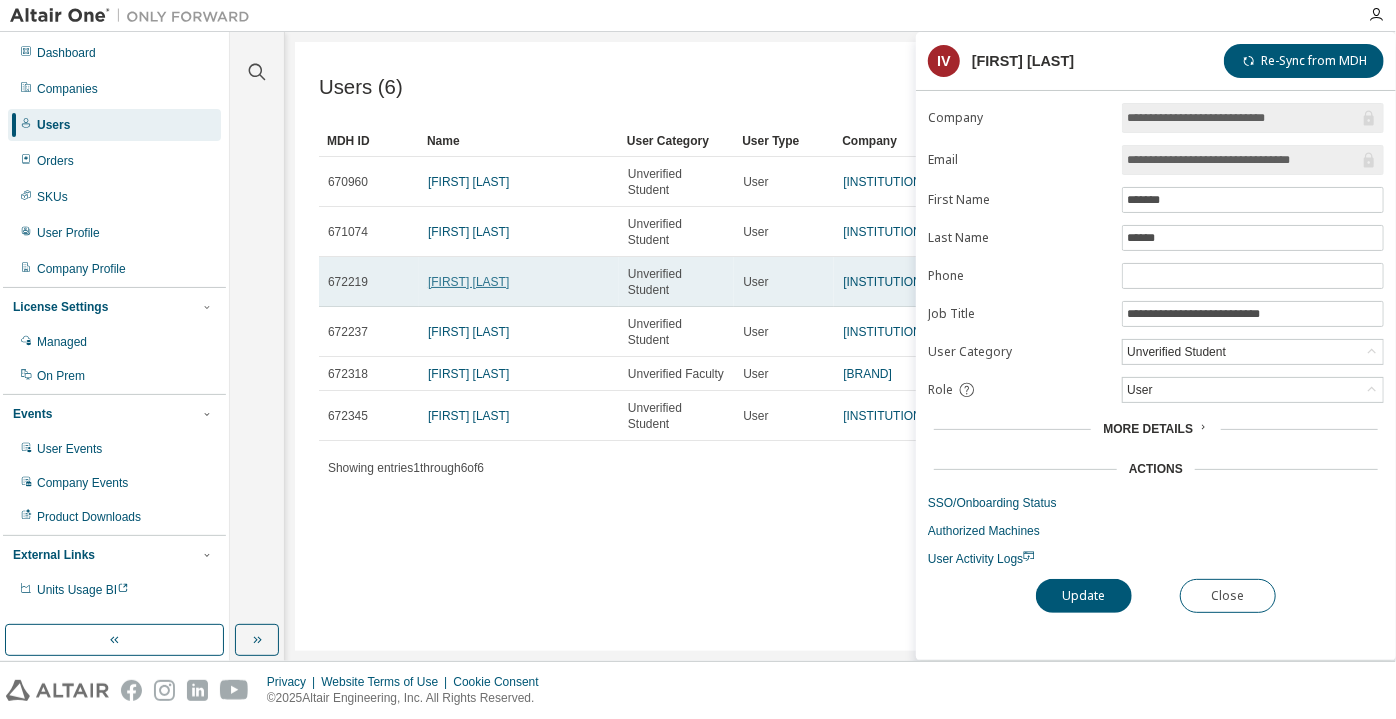 click on "[FIRST] [LAST]" at bounding box center (468, 282) 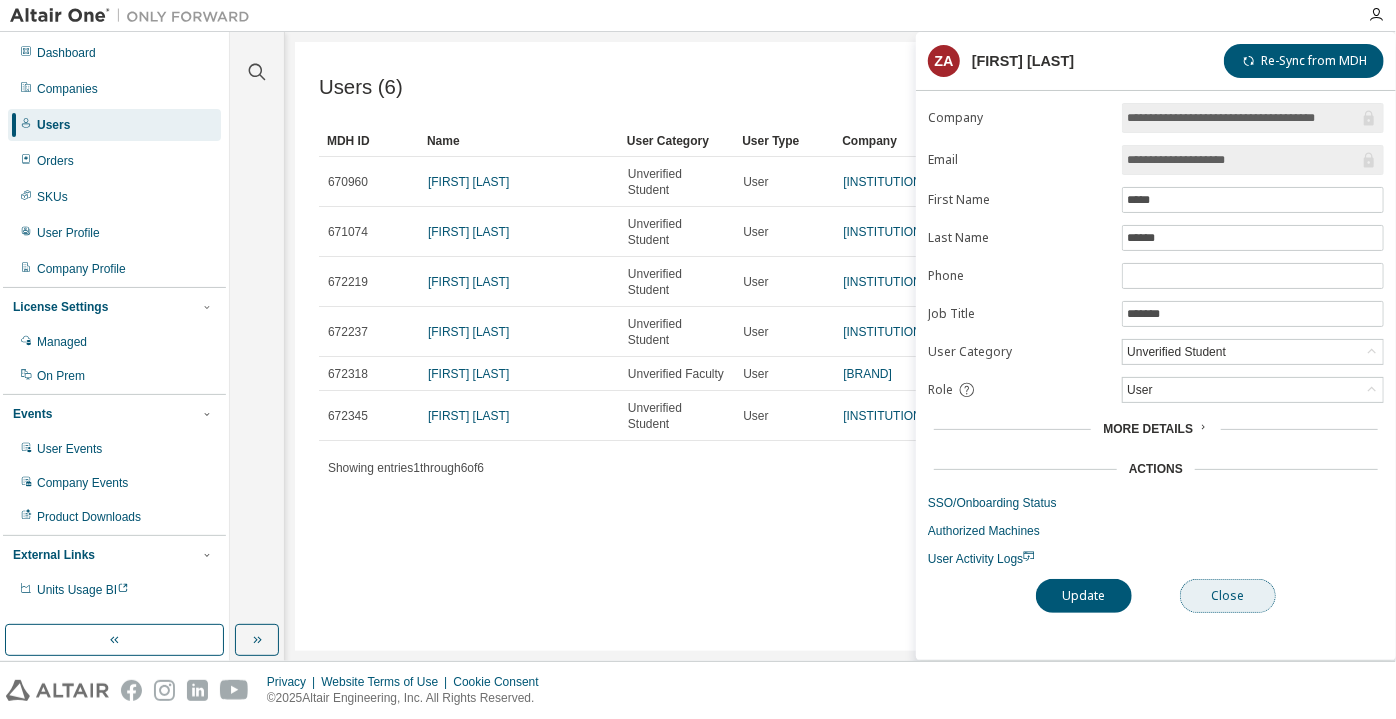 click on "Close" at bounding box center [1228, 596] 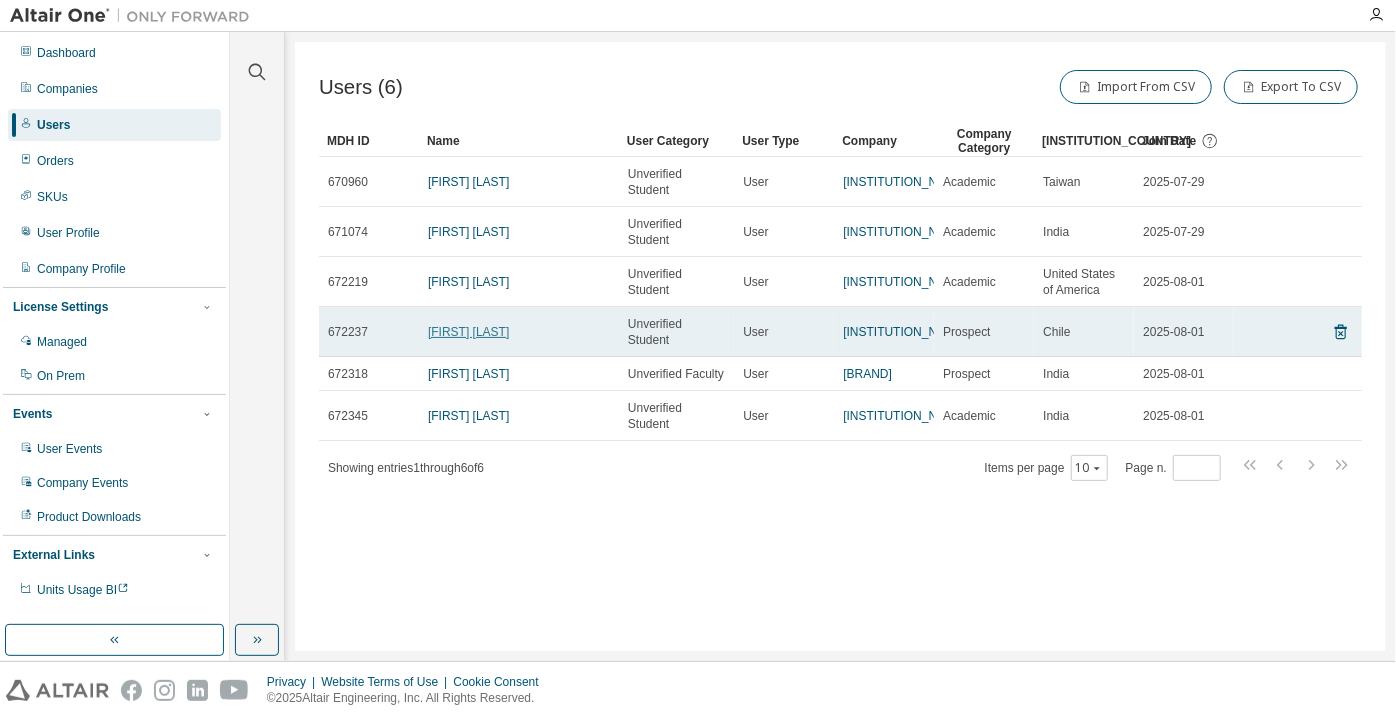 click on "Ignacio Valdés" at bounding box center (468, 332) 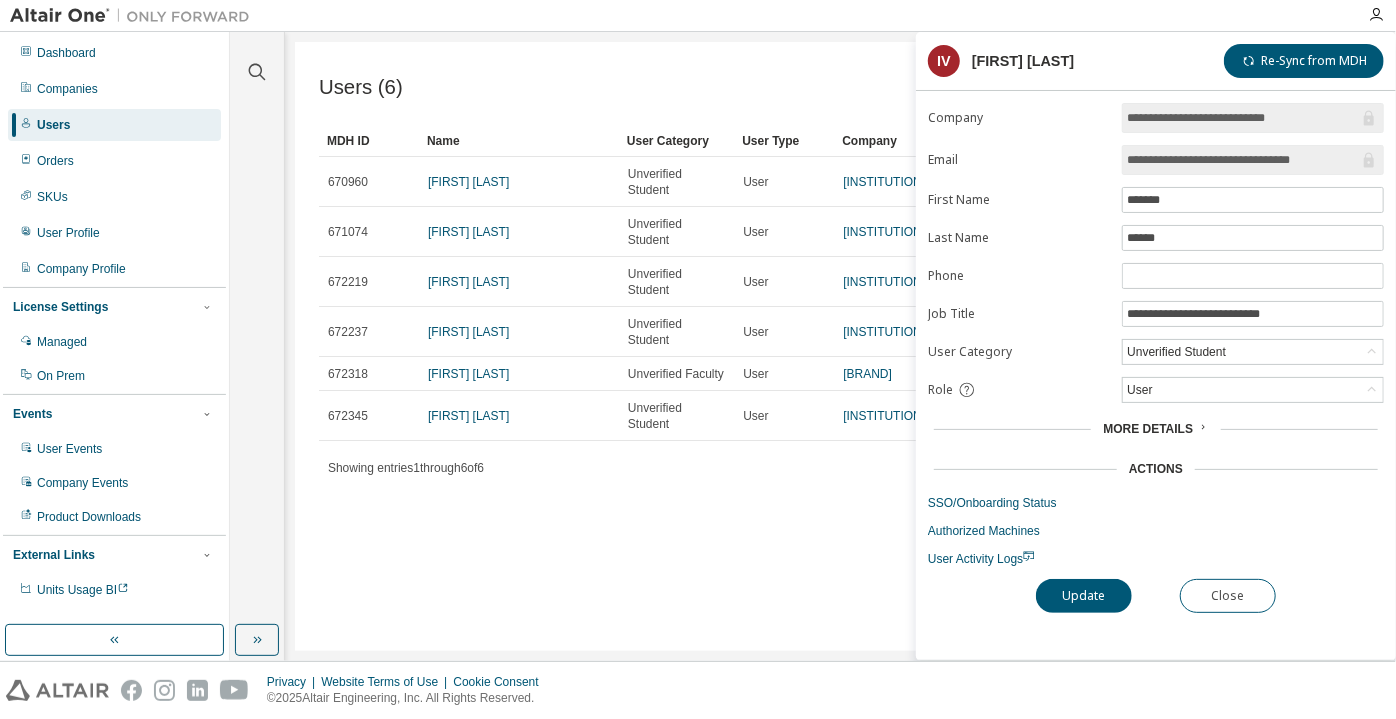 drag, startPoint x: 1218, startPoint y: 159, endPoint x: 1330, endPoint y: 160, distance: 112.00446 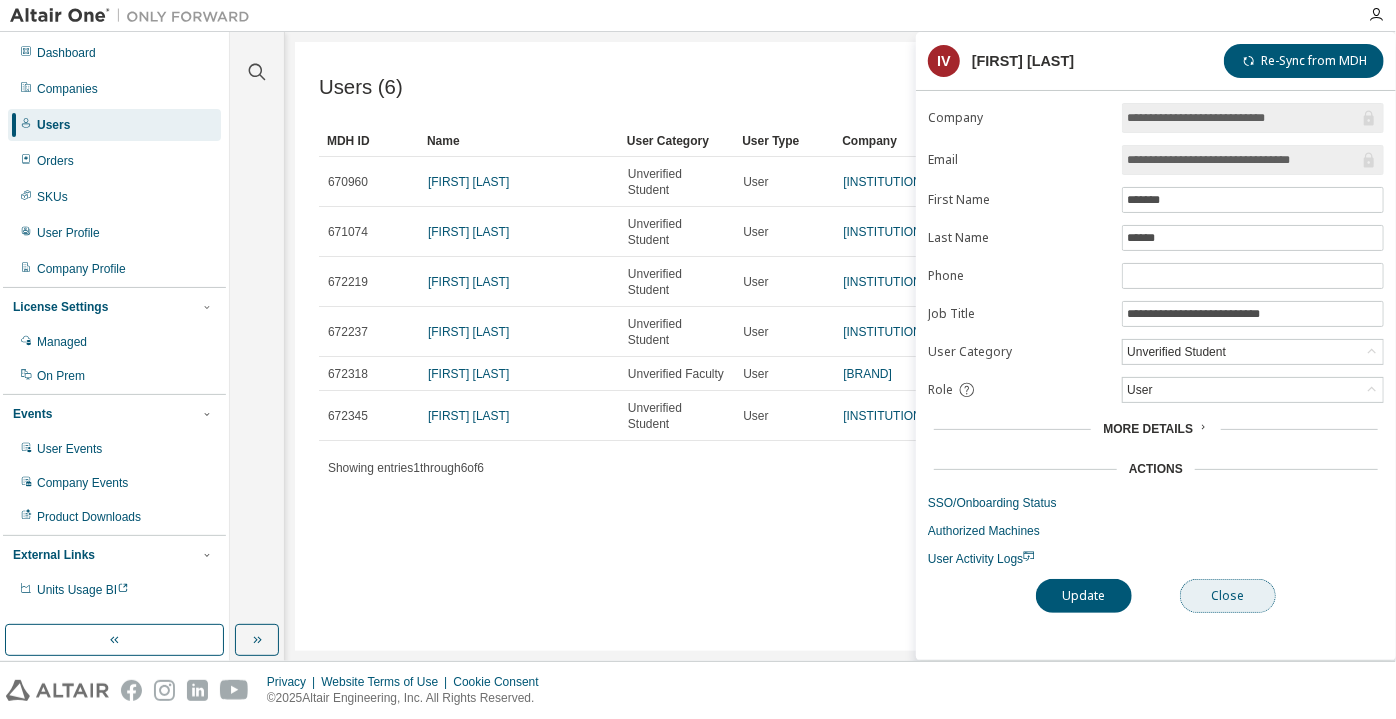 click on "Close" at bounding box center [1228, 596] 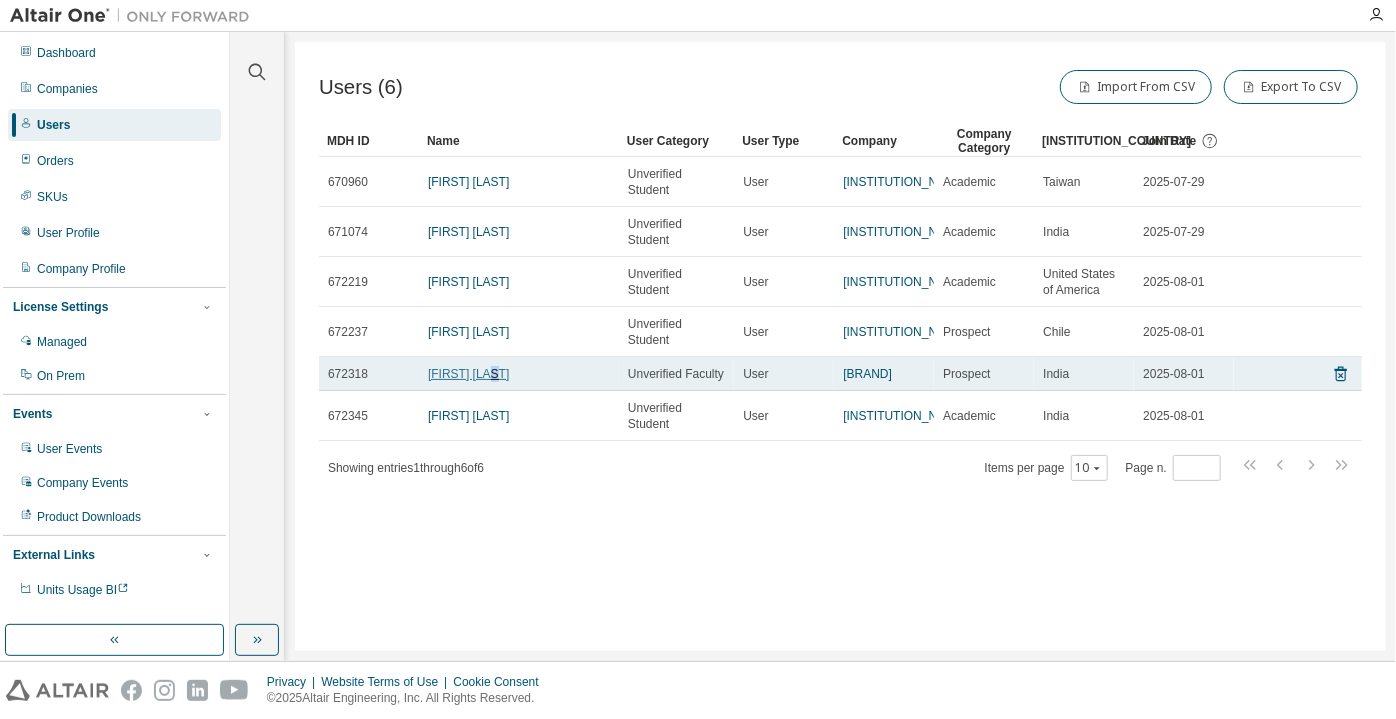 click on "Kallyani Kaspate" at bounding box center [468, 374] 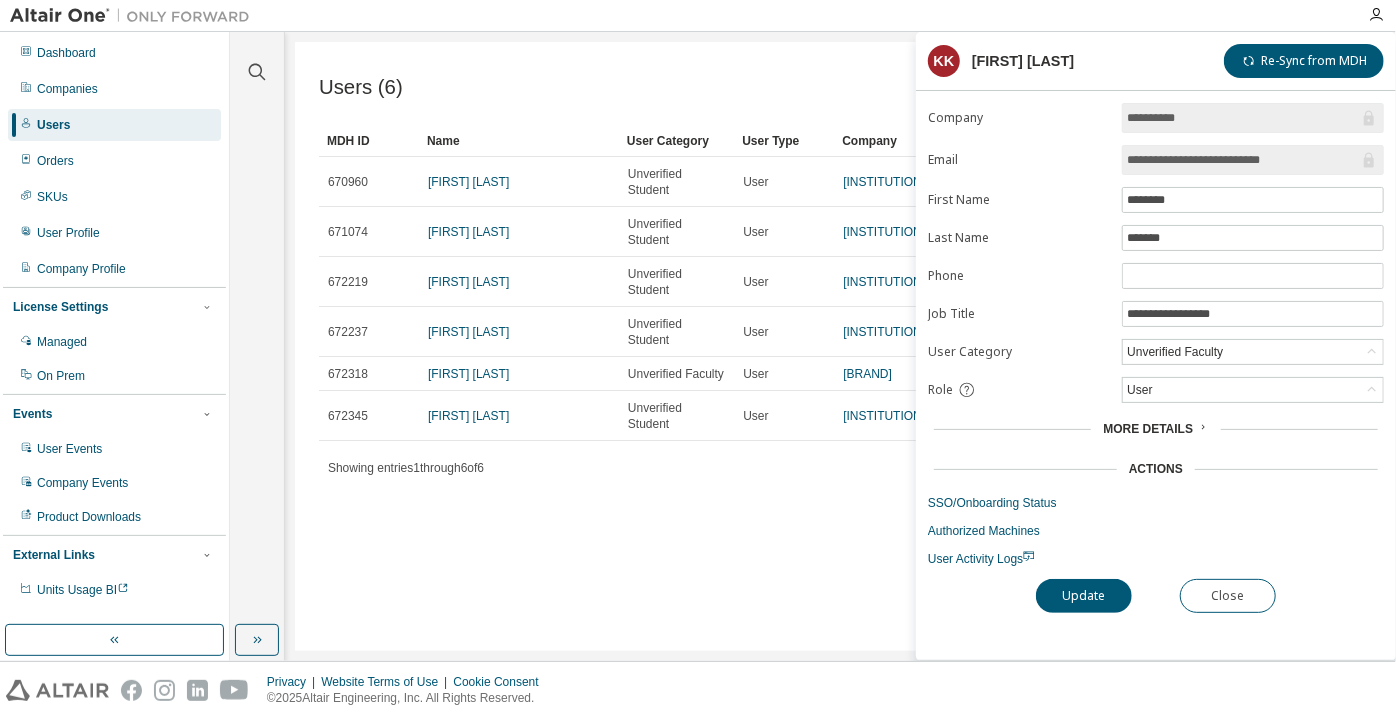 drag, startPoint x: 1294, startPoint y: 163, endPoint x: 1221, endPoint y: 168, distance: 73.171036 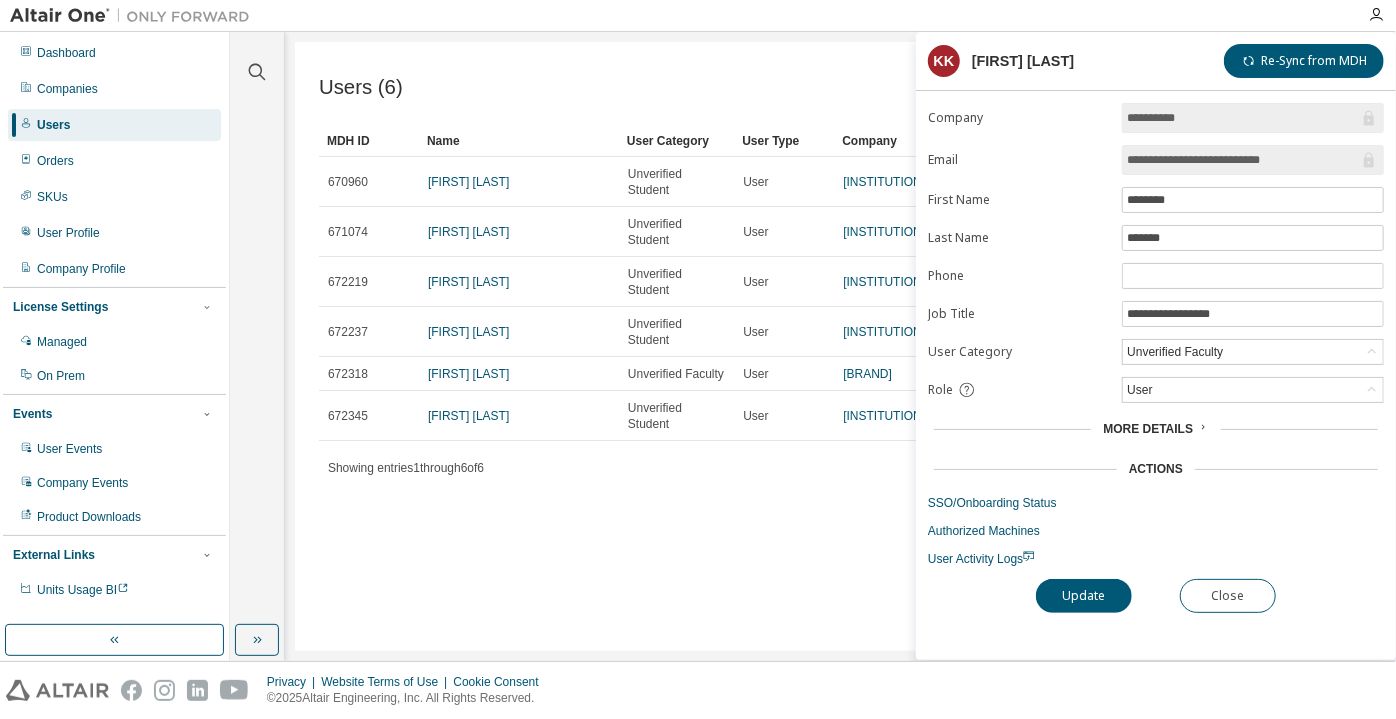 drag, startPoint x: 1217, startPoint y: 161, endPoint x: 1309, endPoint y: 153, distance: 92.34717 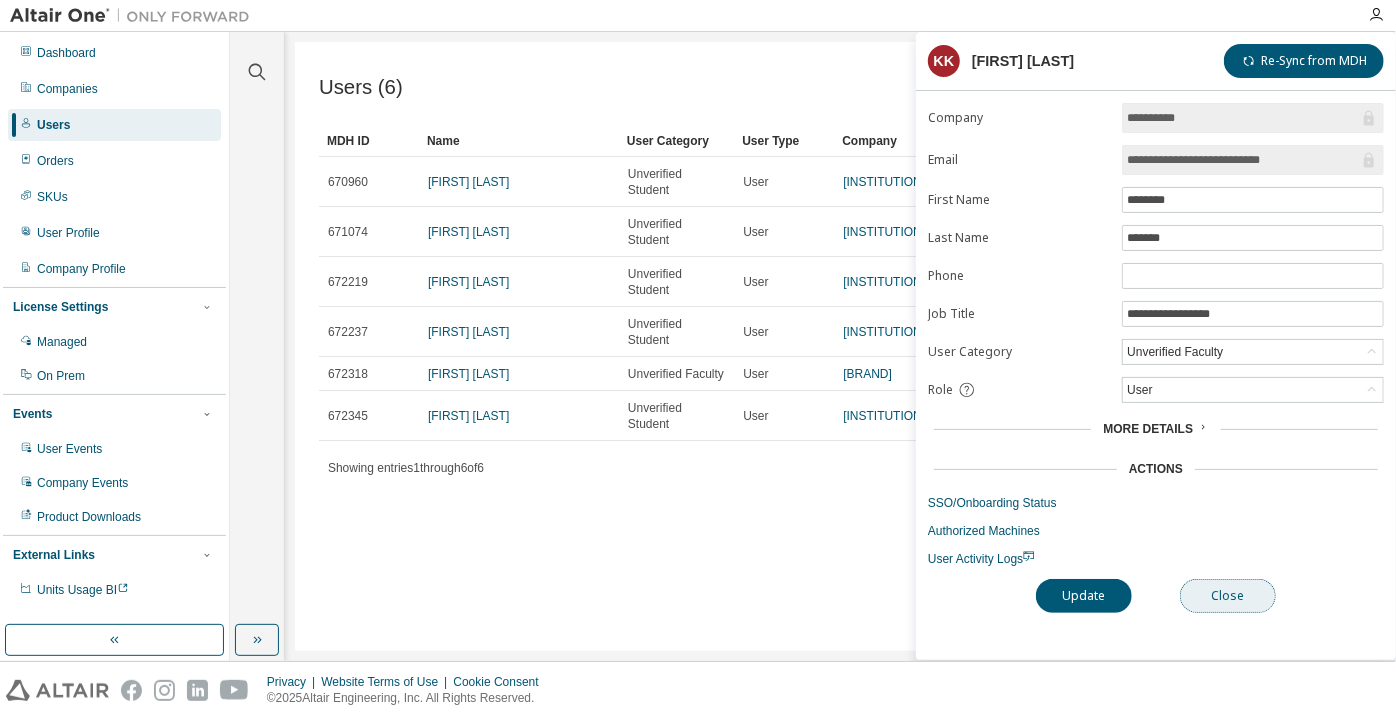 click on "Close" at bounding box center [1228, 596] 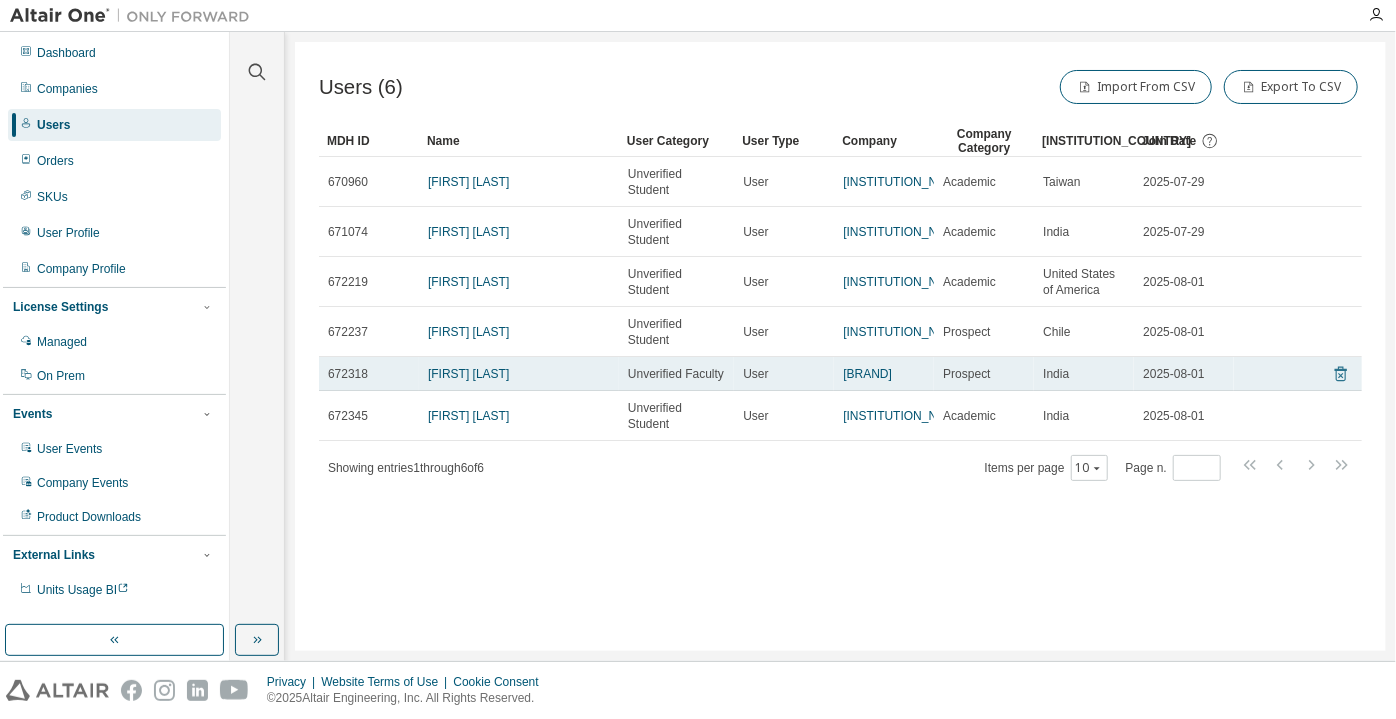 click 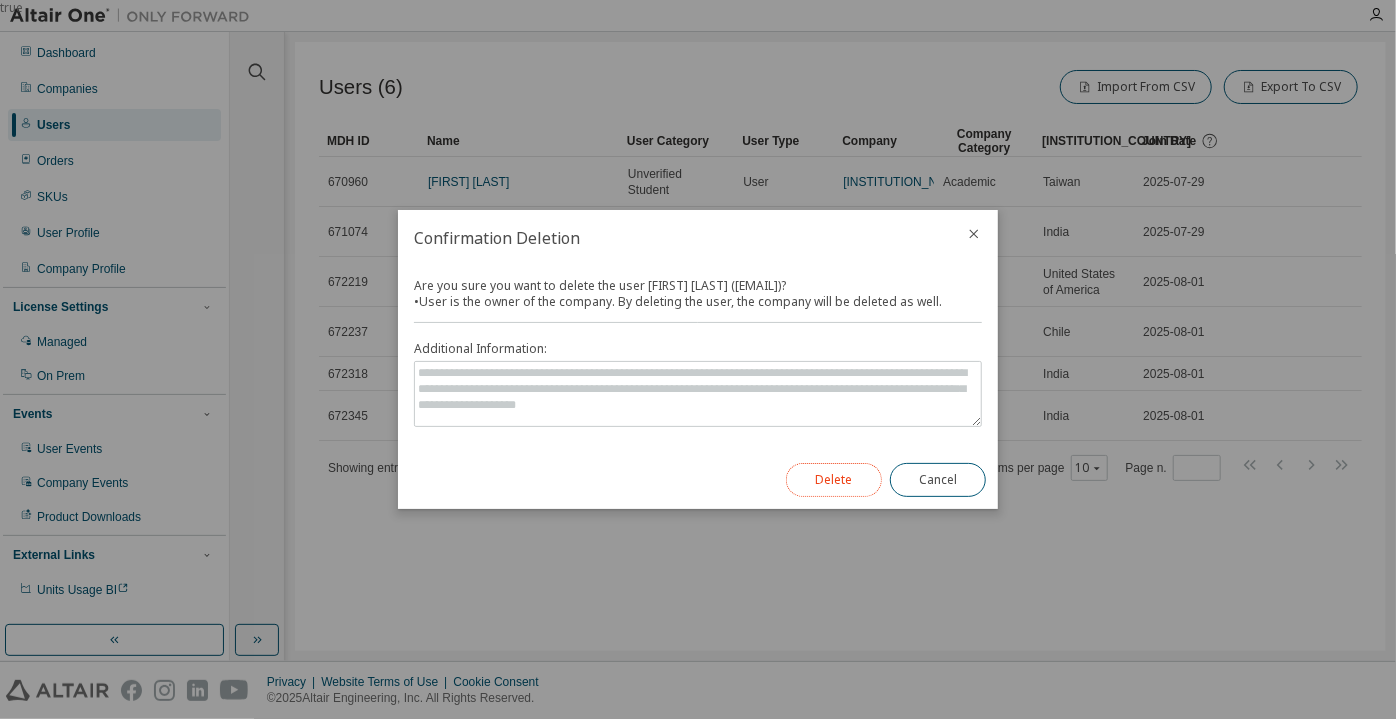 click on "Delete" at bounding box center [834, 480] 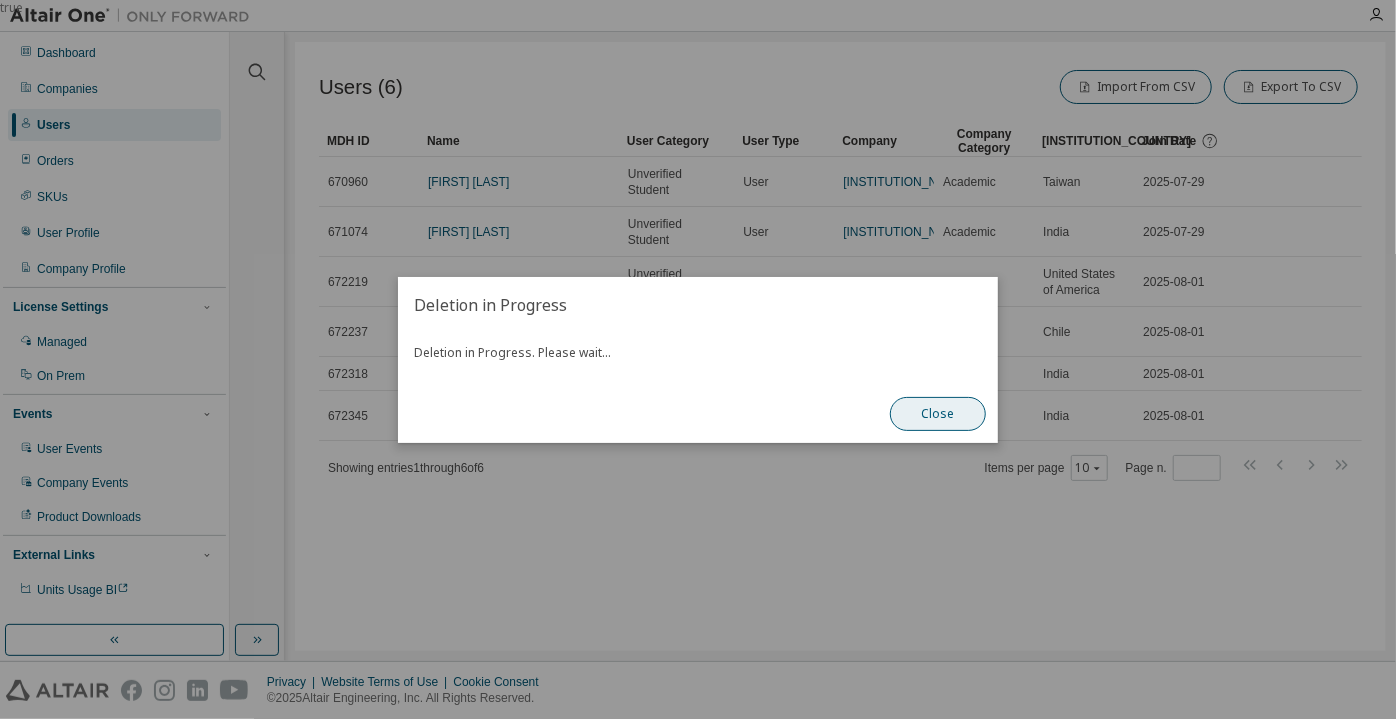 click on "Close" at bounding box center [938, 414] 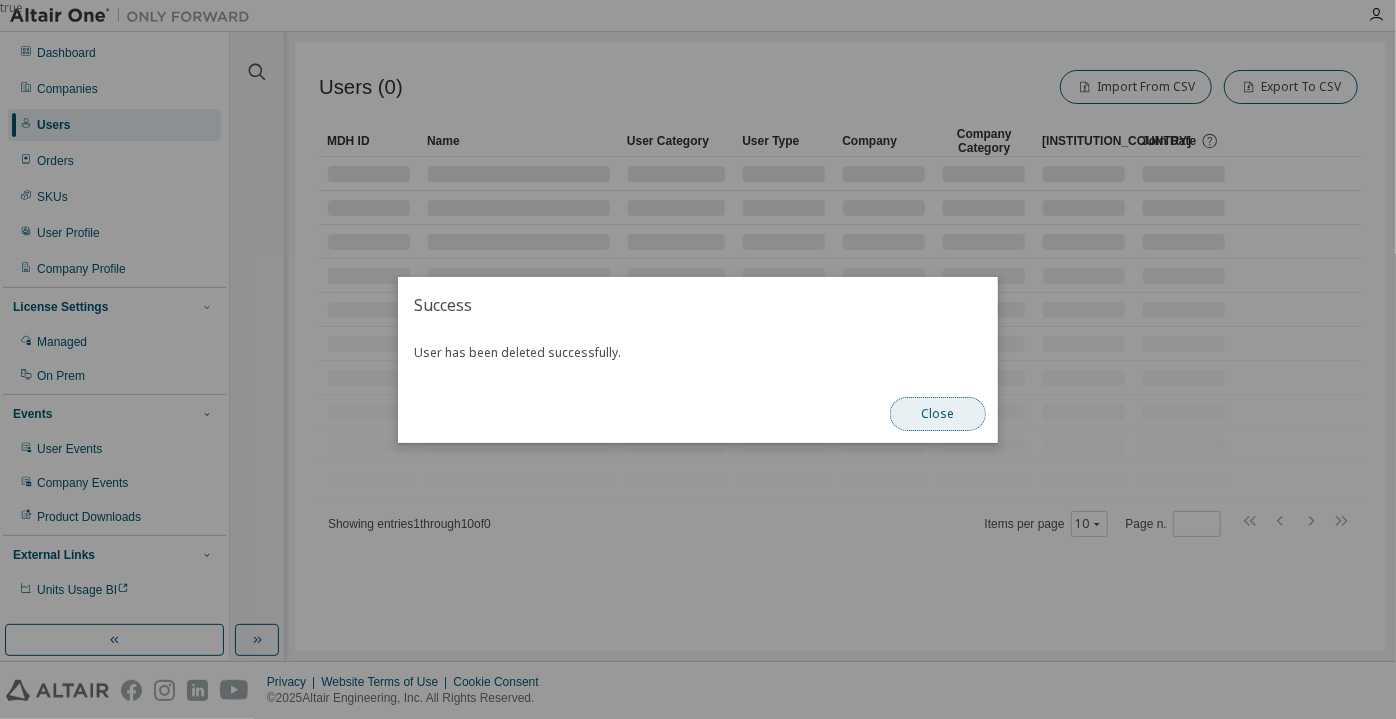 click on "Close" at bounding box center [938, 414] 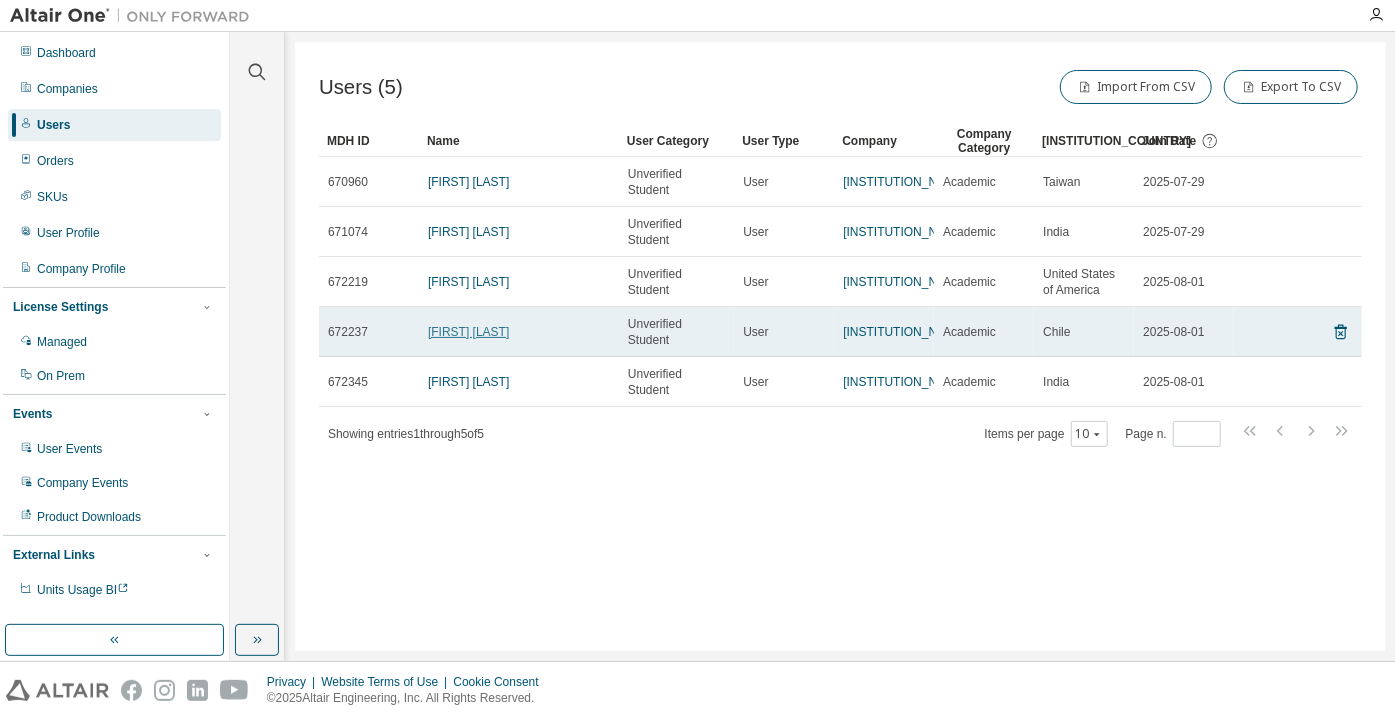 click on "Ignacio Valdés" at bounding box center [468, 332] 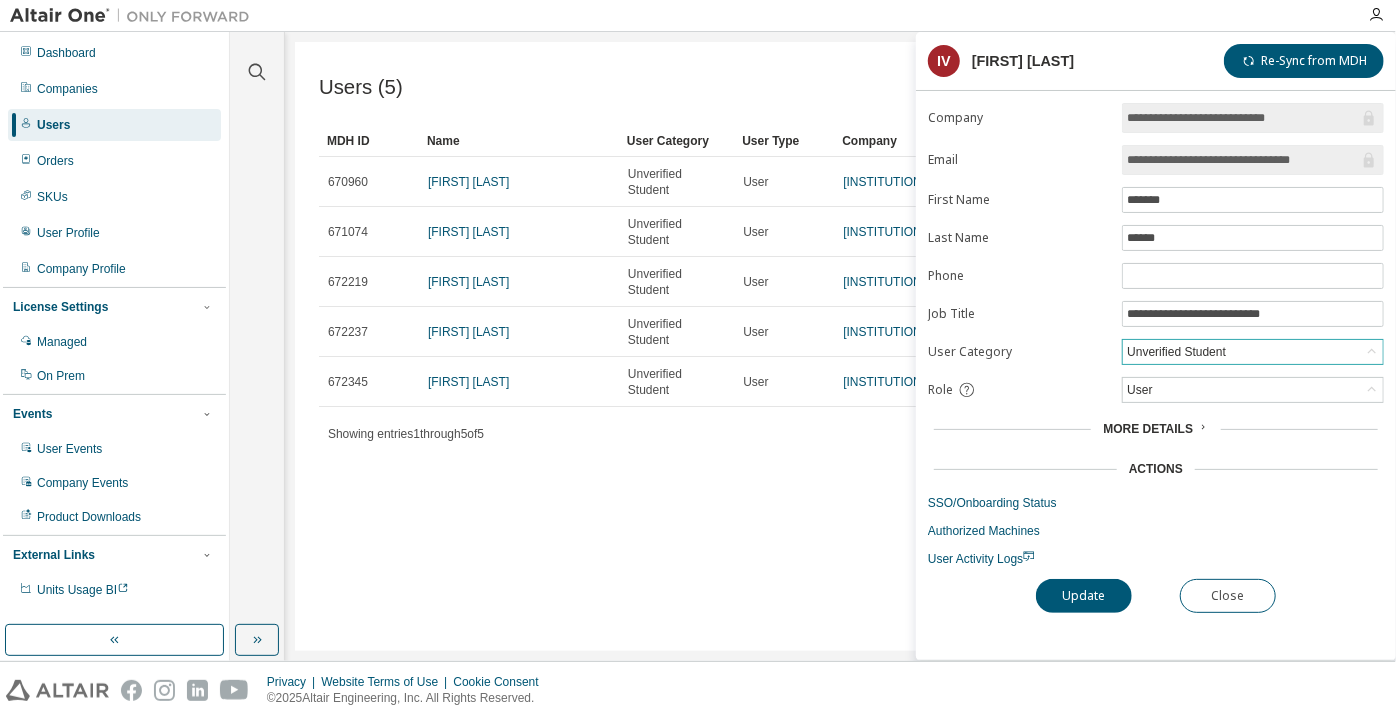 click on "Unverified Student" at bounding box center (1176, 352) 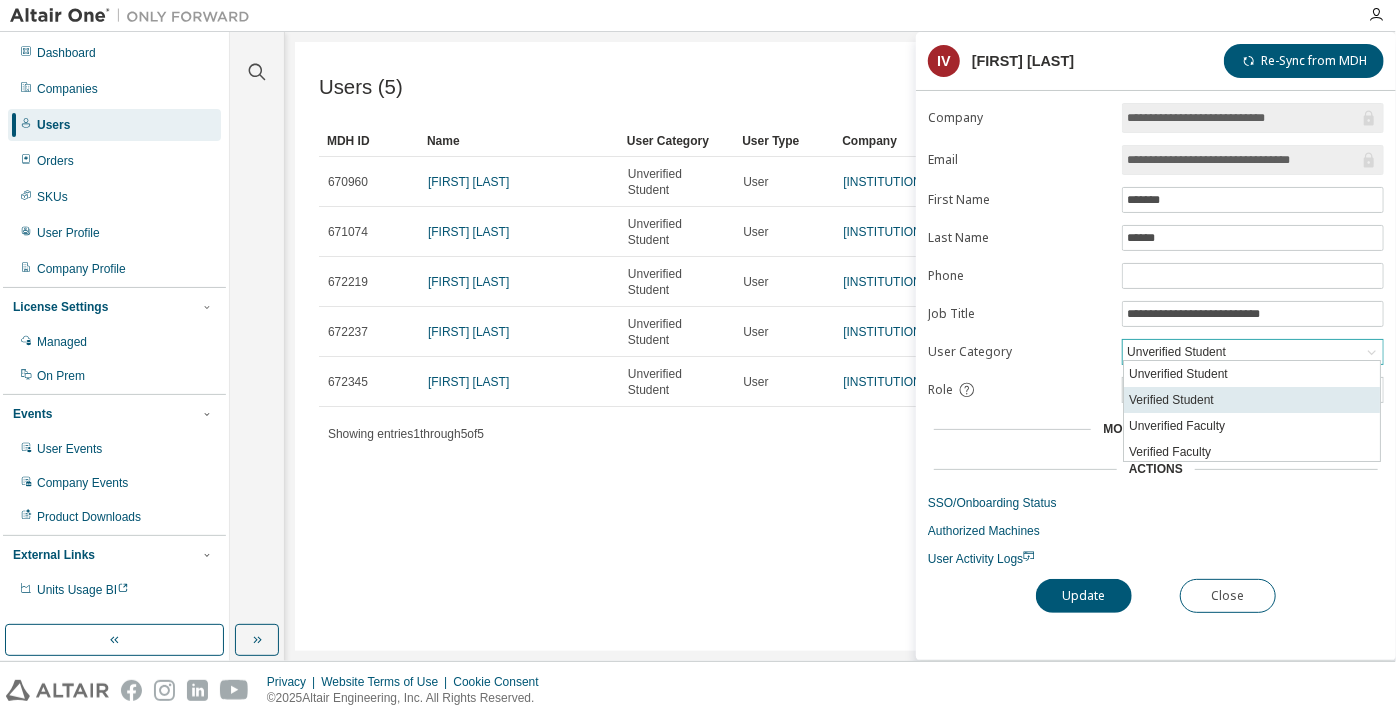 click on "Verified Student" at bounding box center (1252, 400) 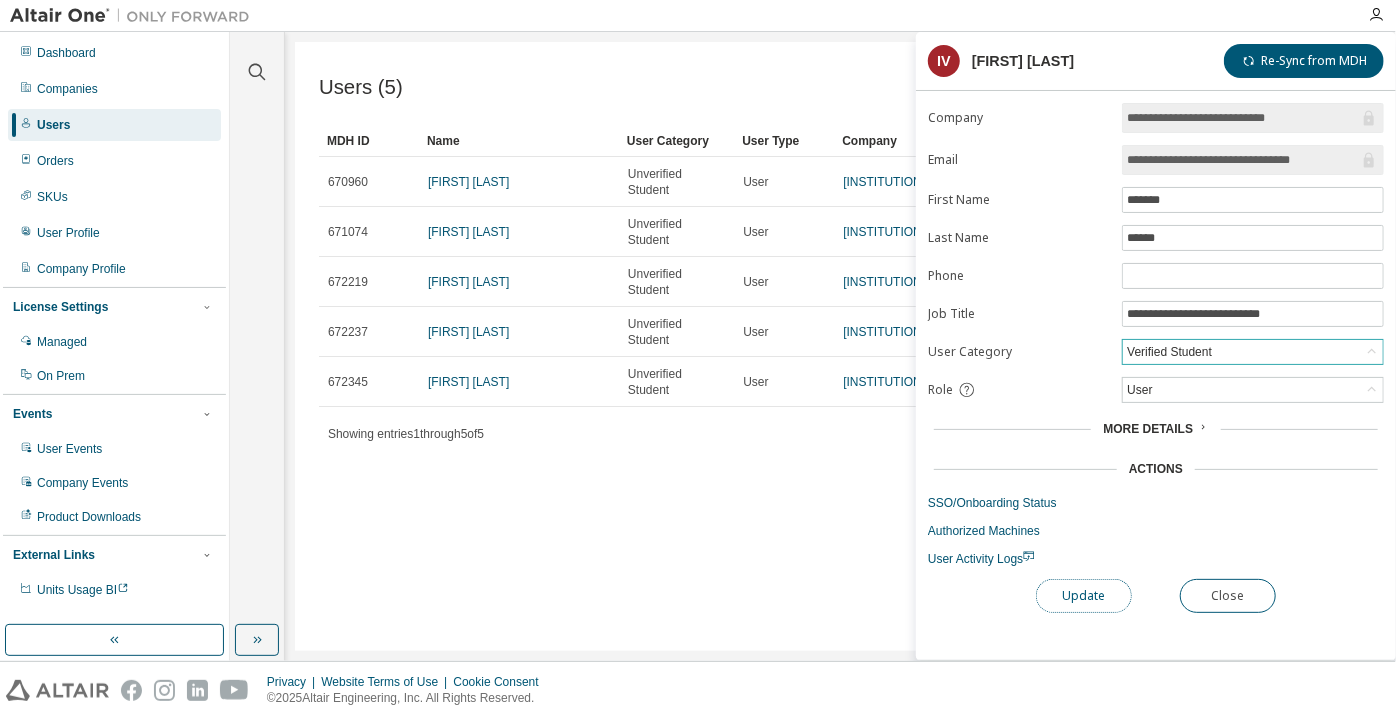 click on "Update" at bounding box center [1084, 596] 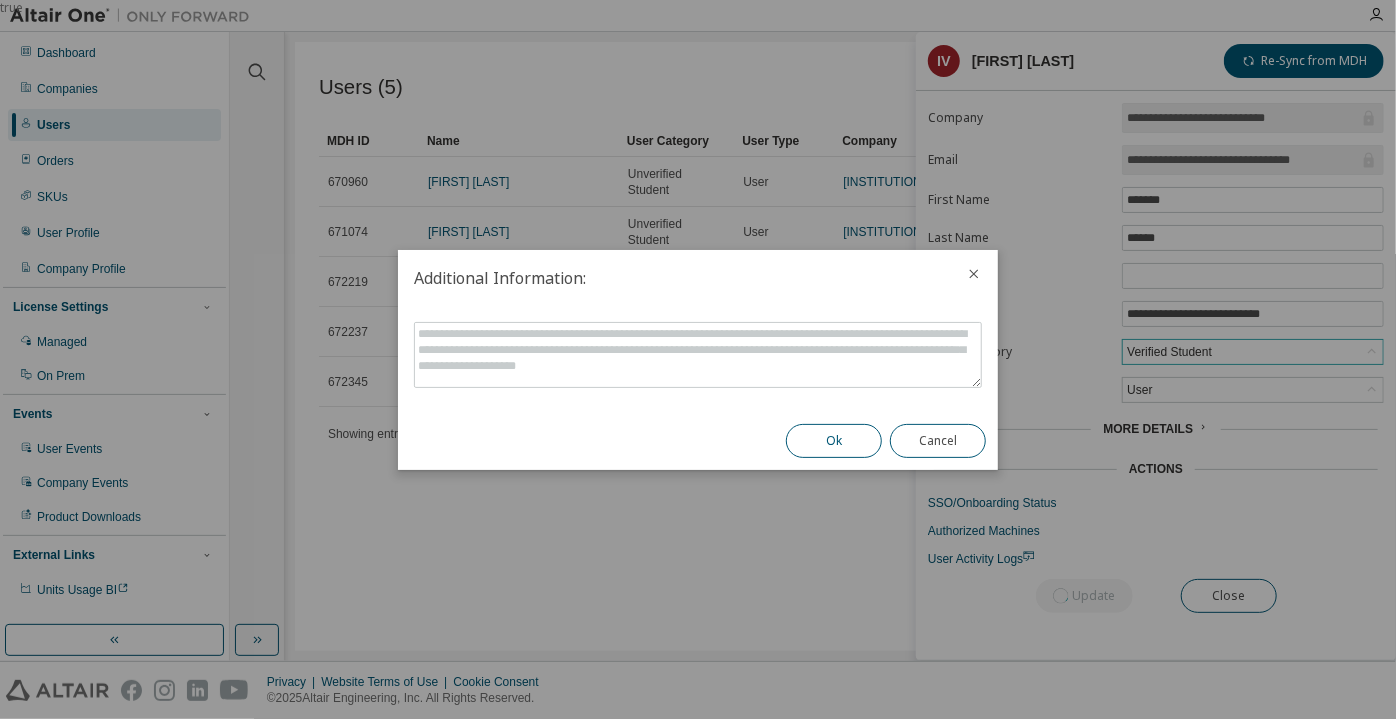 click on "Ok" at bounding box center (834, 441) 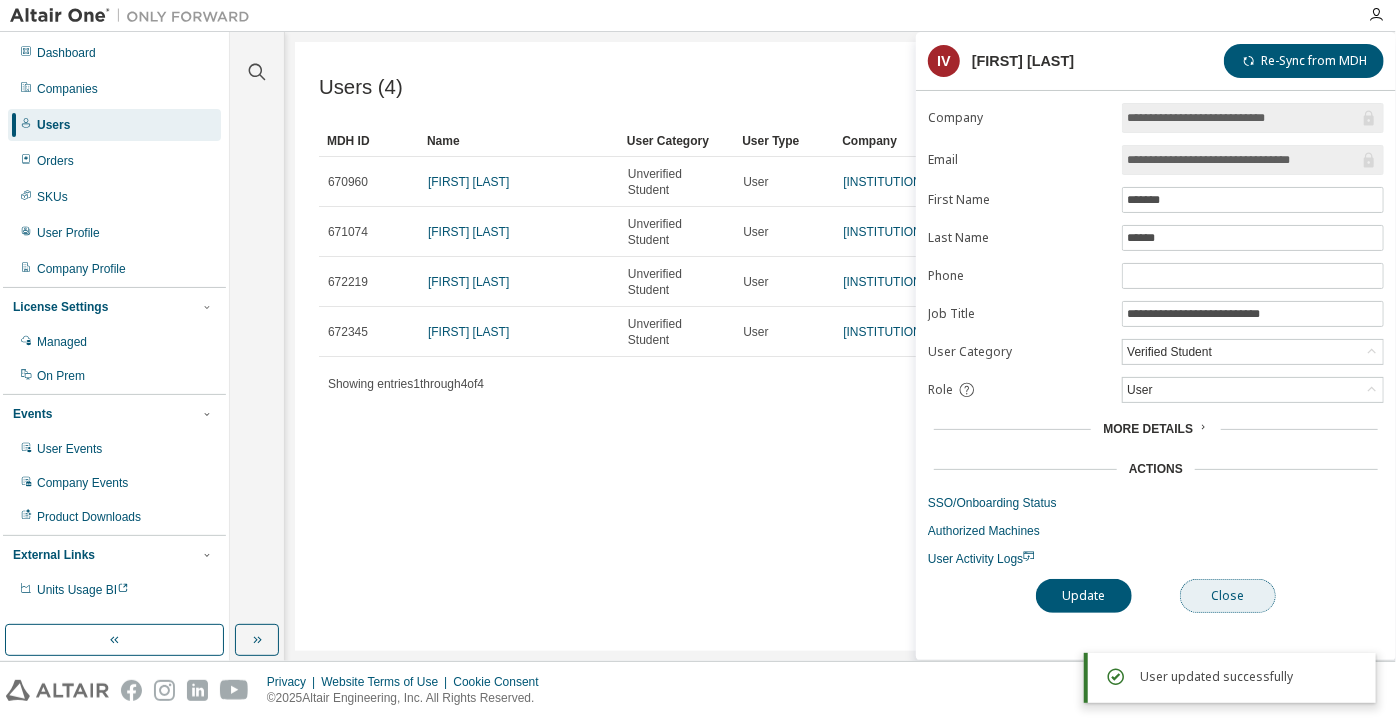 click on "Close" at bounding box center [1228, 596] 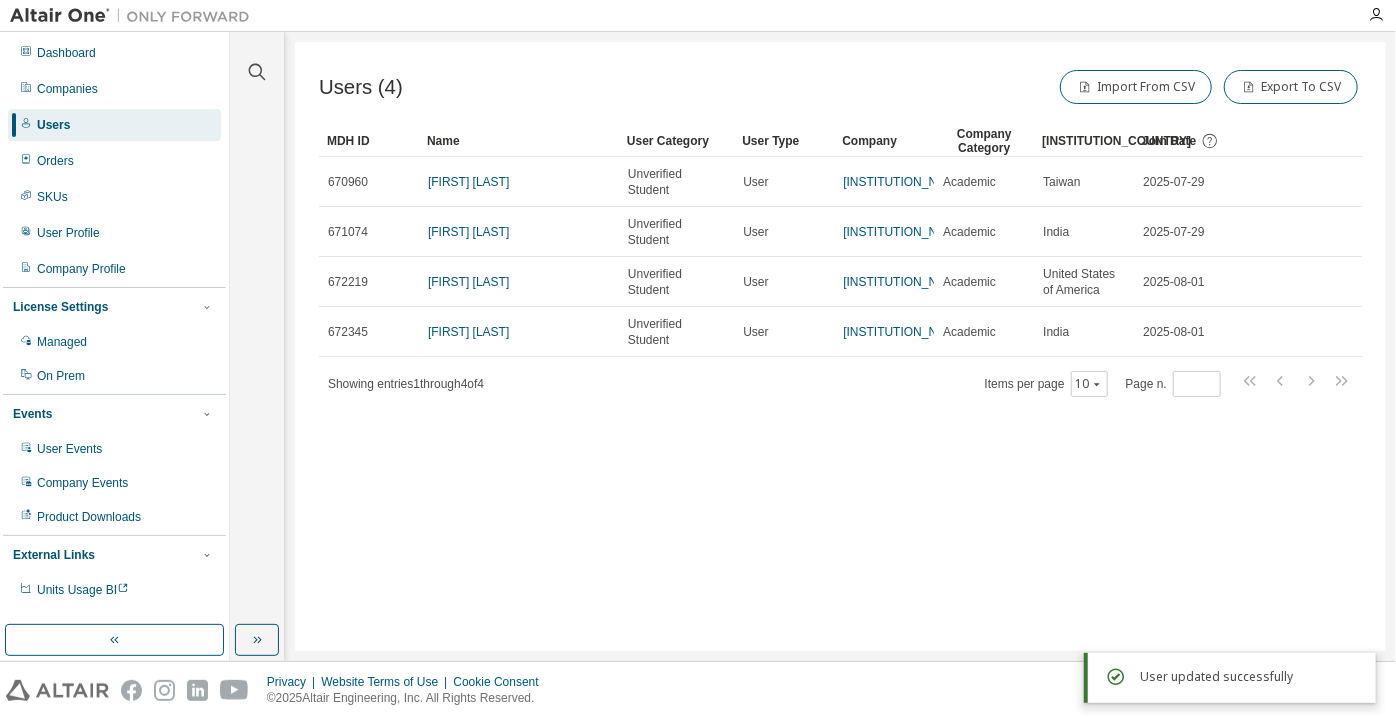 click on "Gagan Jha" at bounding box center (468, 332) 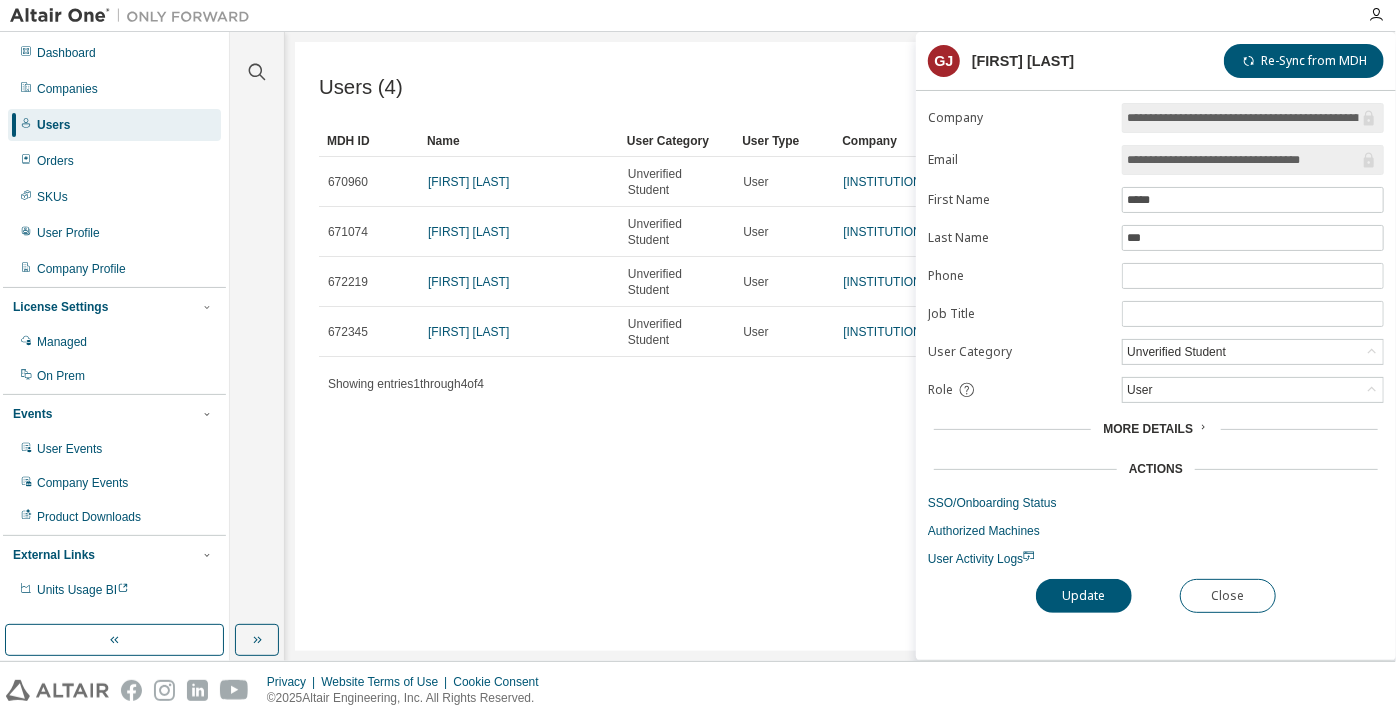 drag, startPoint x: 1280, startPoint y: 159, endPoint x: 1354, endPoint y: 161, distance: 74.02702 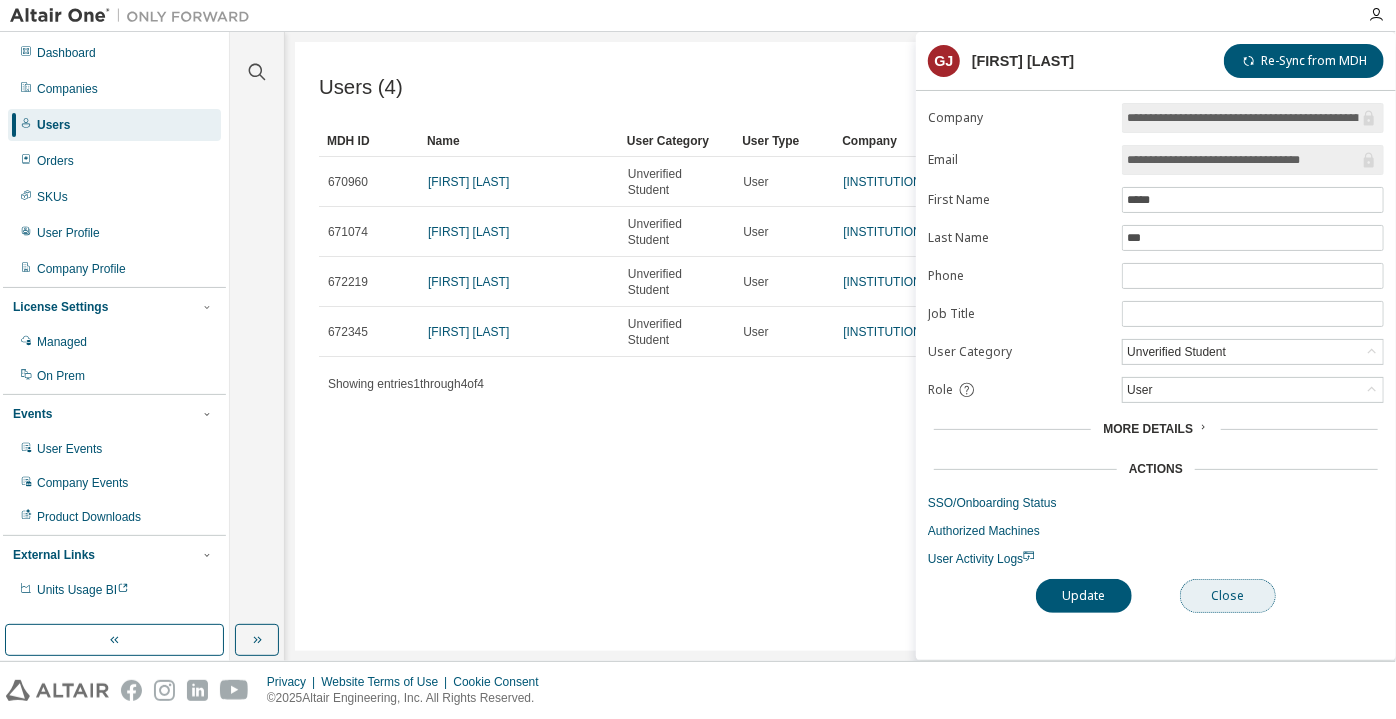 click on "Close" at bounding box center (1228, 596) 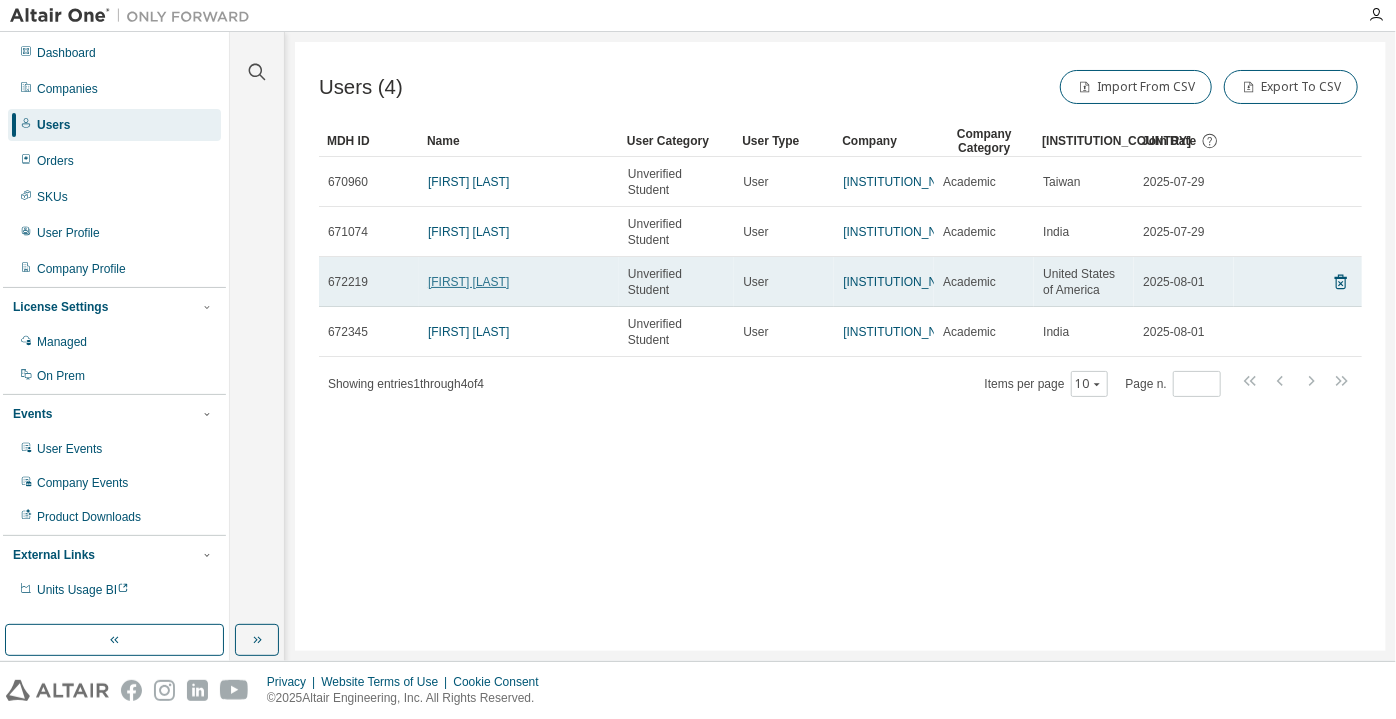 click on "[FIRST] [LAST]" at bounding box center [468, 282] 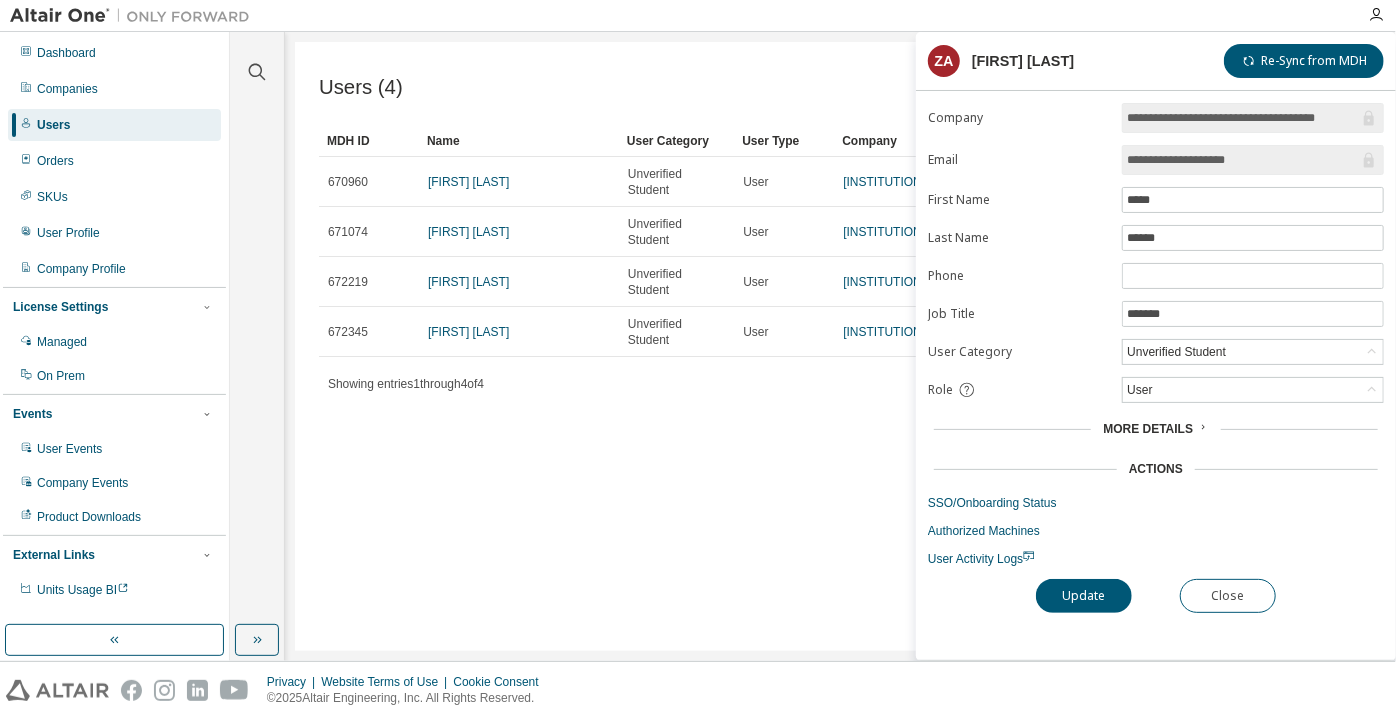drag, startPoint x: 1272, startPoint y: 161, endPoint x: 1180, endPoint y: 167, distance: 92.19544 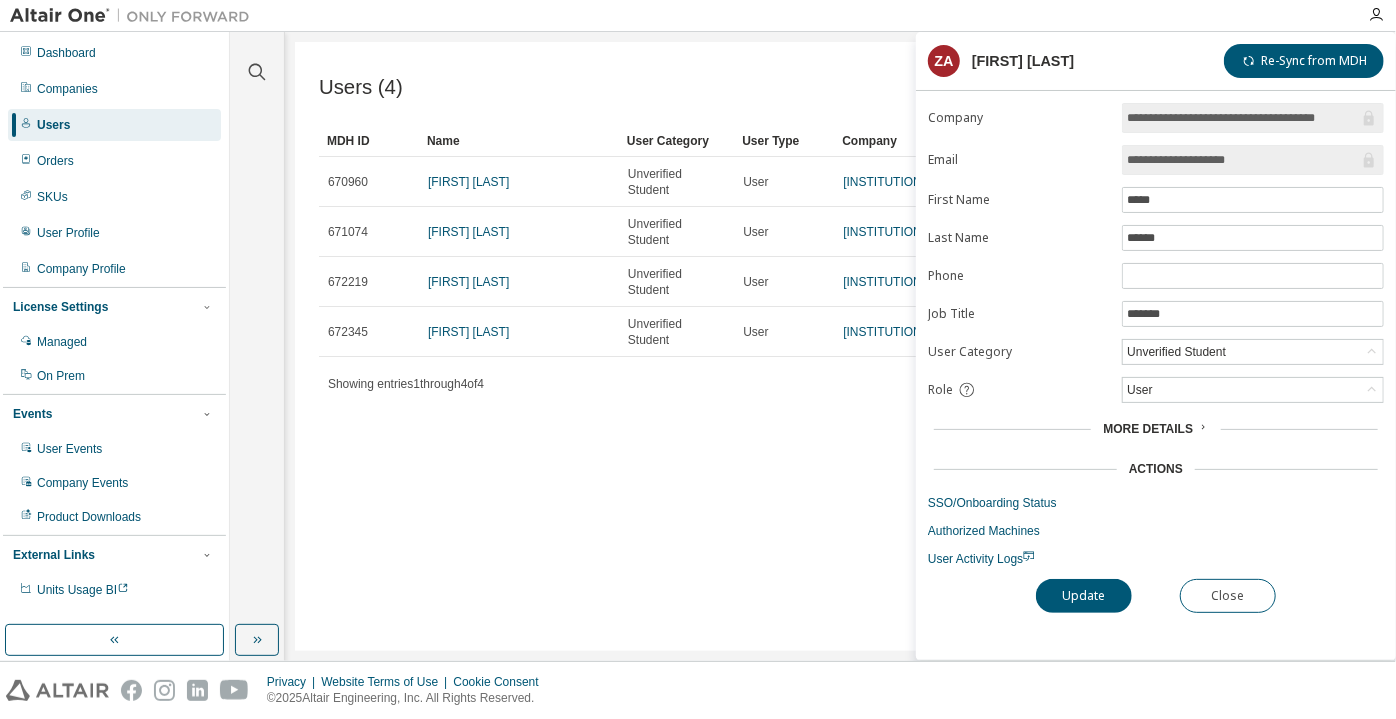 click on "**********" at bounding box center (1253, 160) 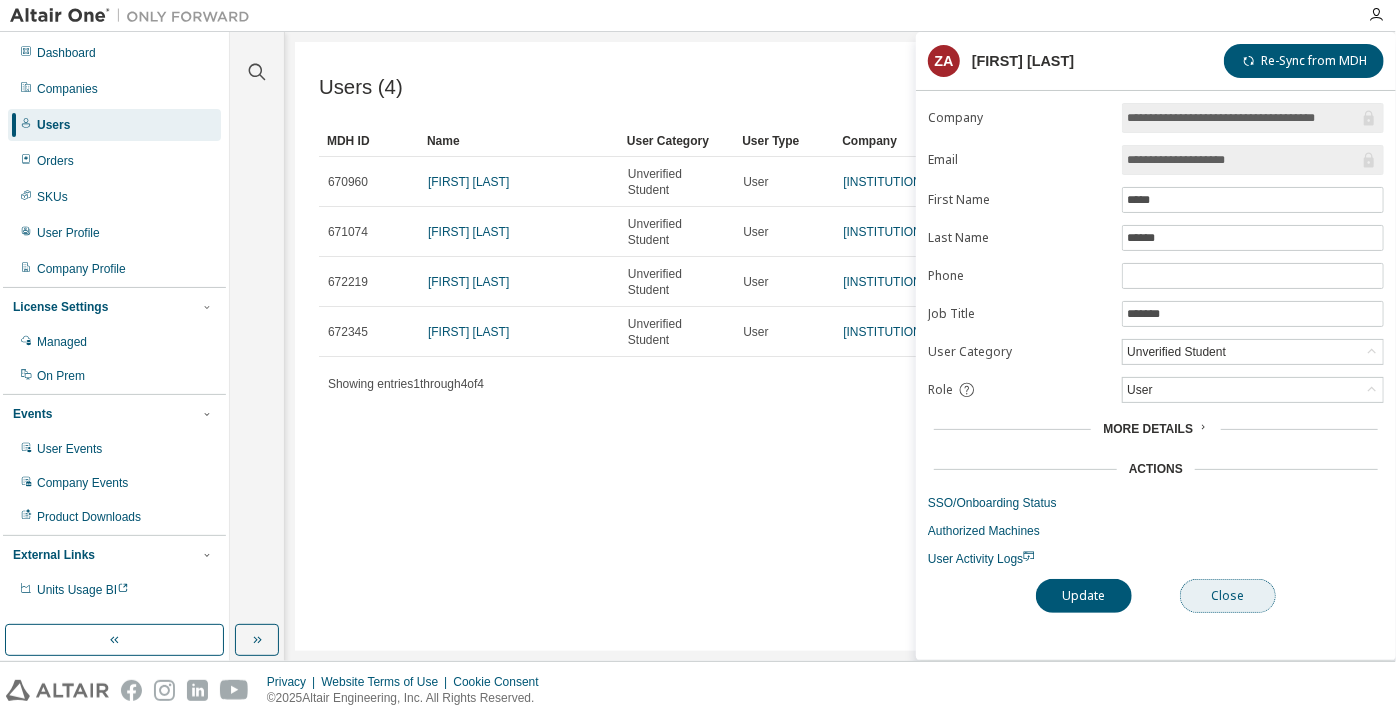 click on "Close" at bounding box center [1228, 596] 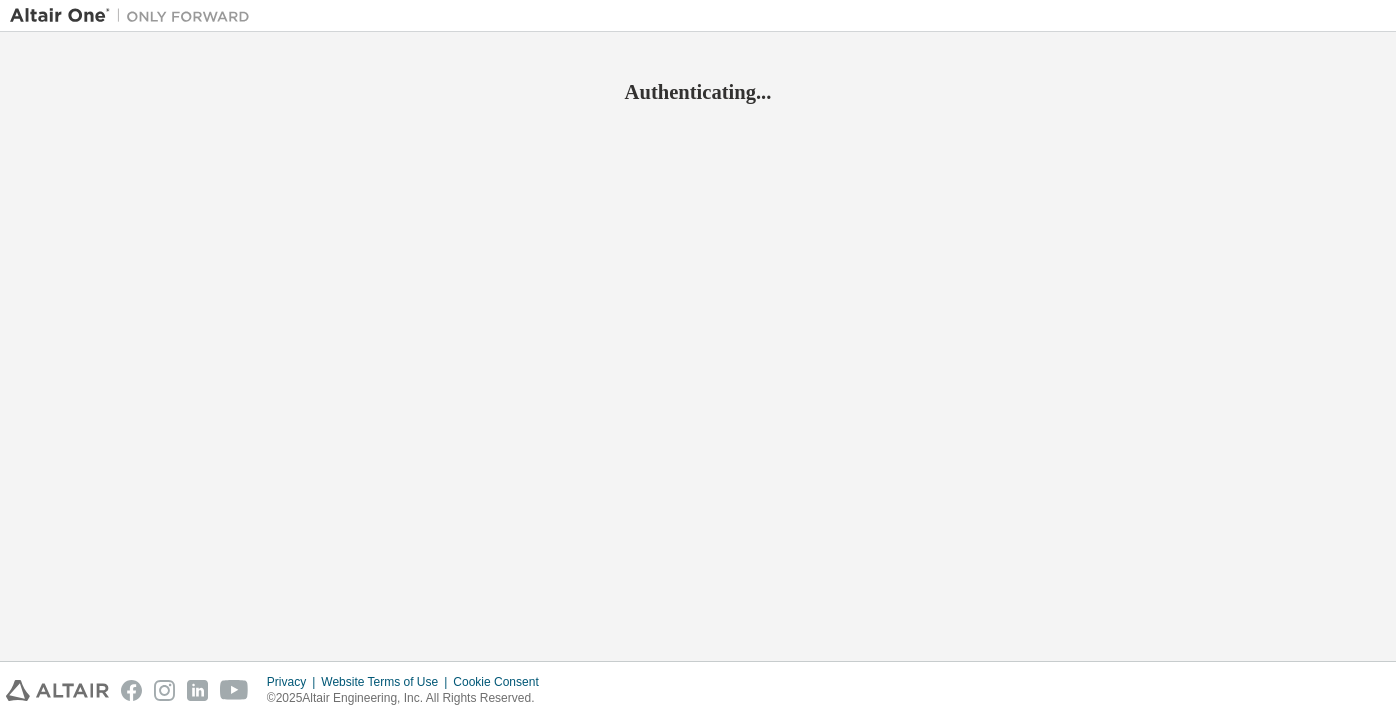 scroll, scrollTop: 0, scrollLeft: 0, axis: both 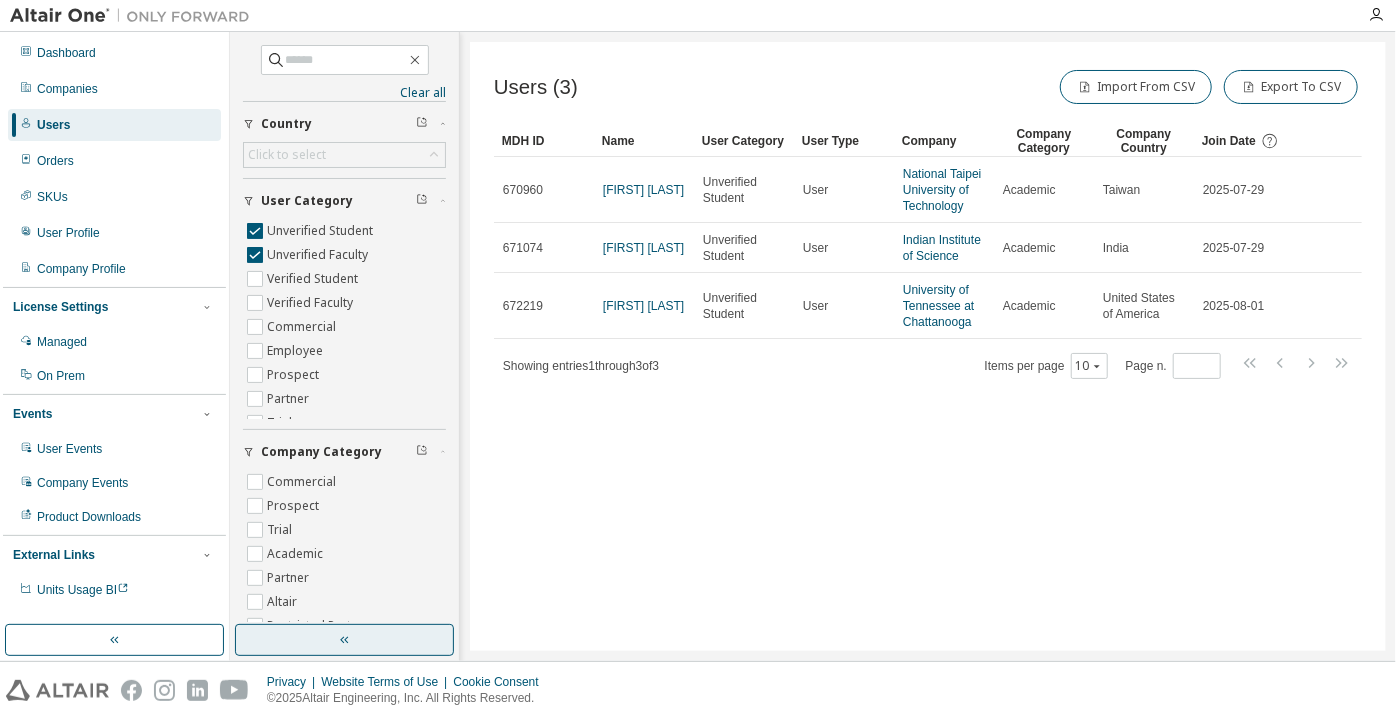 click at bounding box center [344, 640] 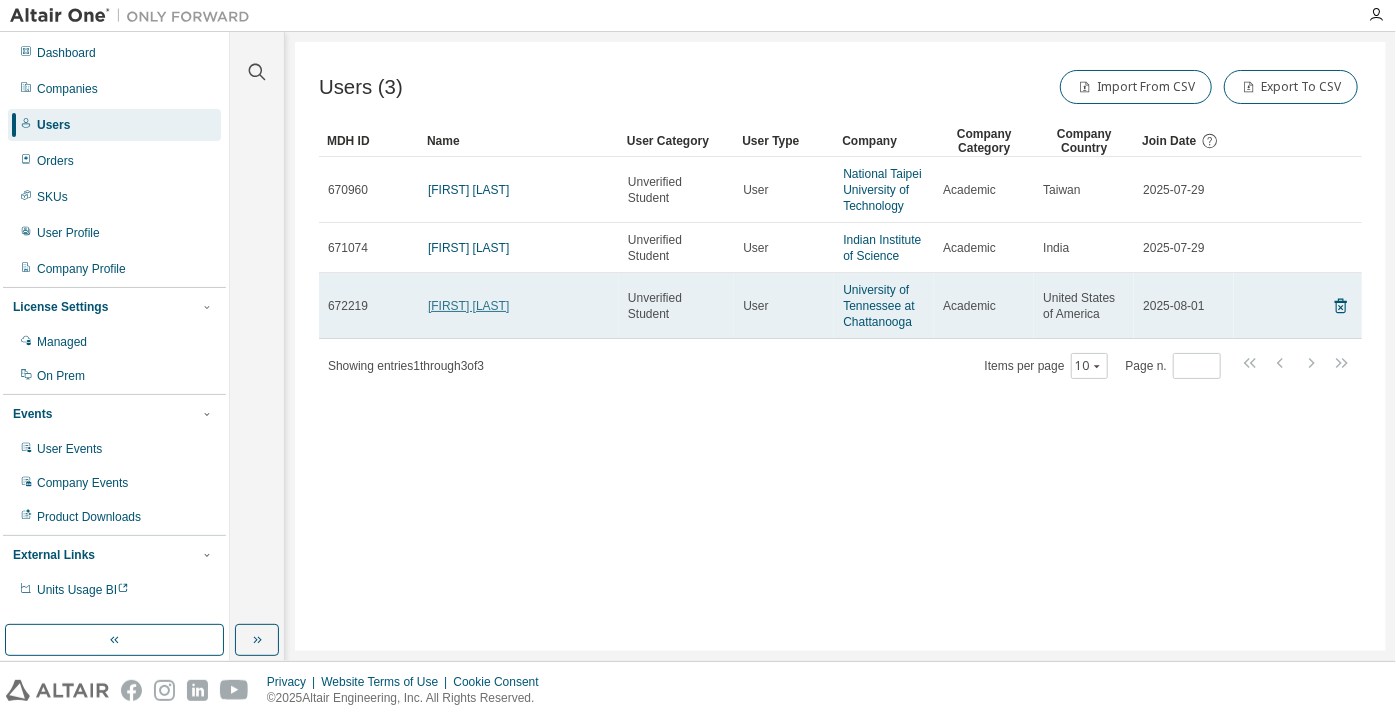 click on "[FIRST] [LAST]" at bounding box center [468, 306] 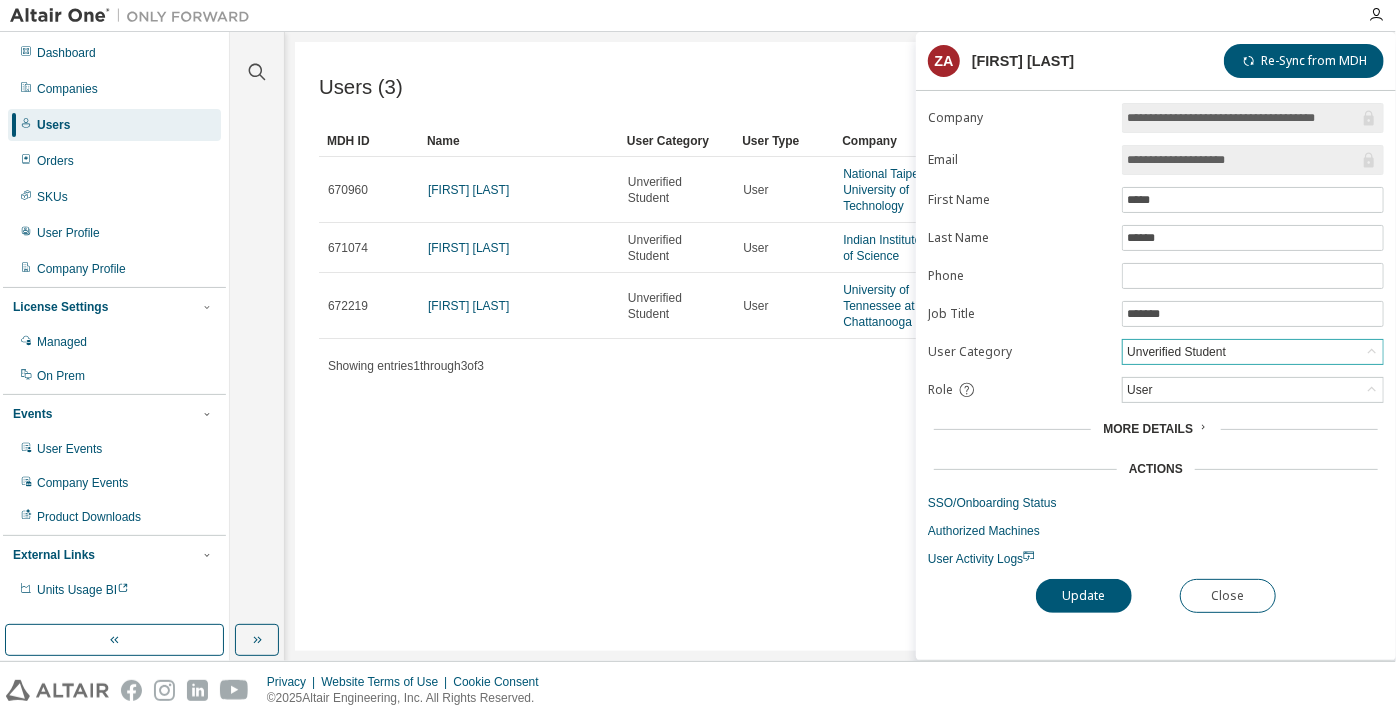 click on "Unverified Student" at bounding box center (1176, 352) 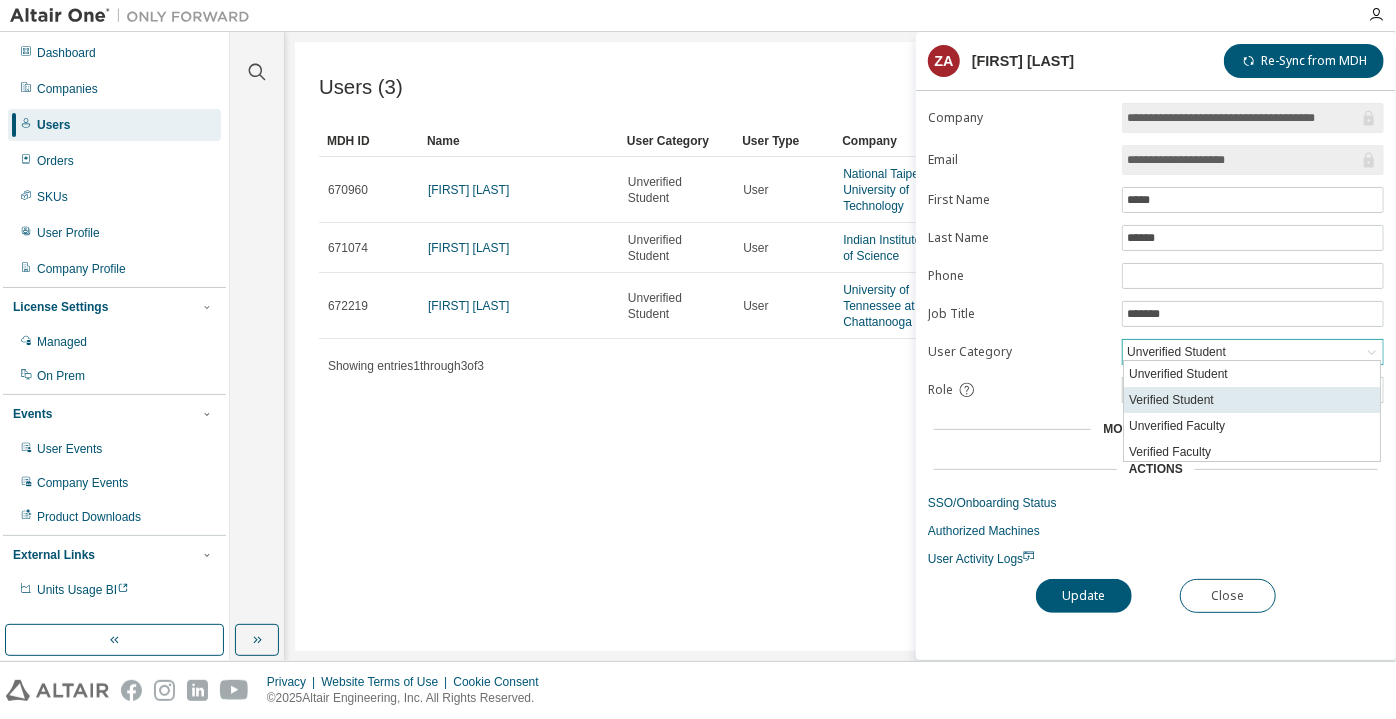 click on "Verified Student" at bounding box center [1252, 400] 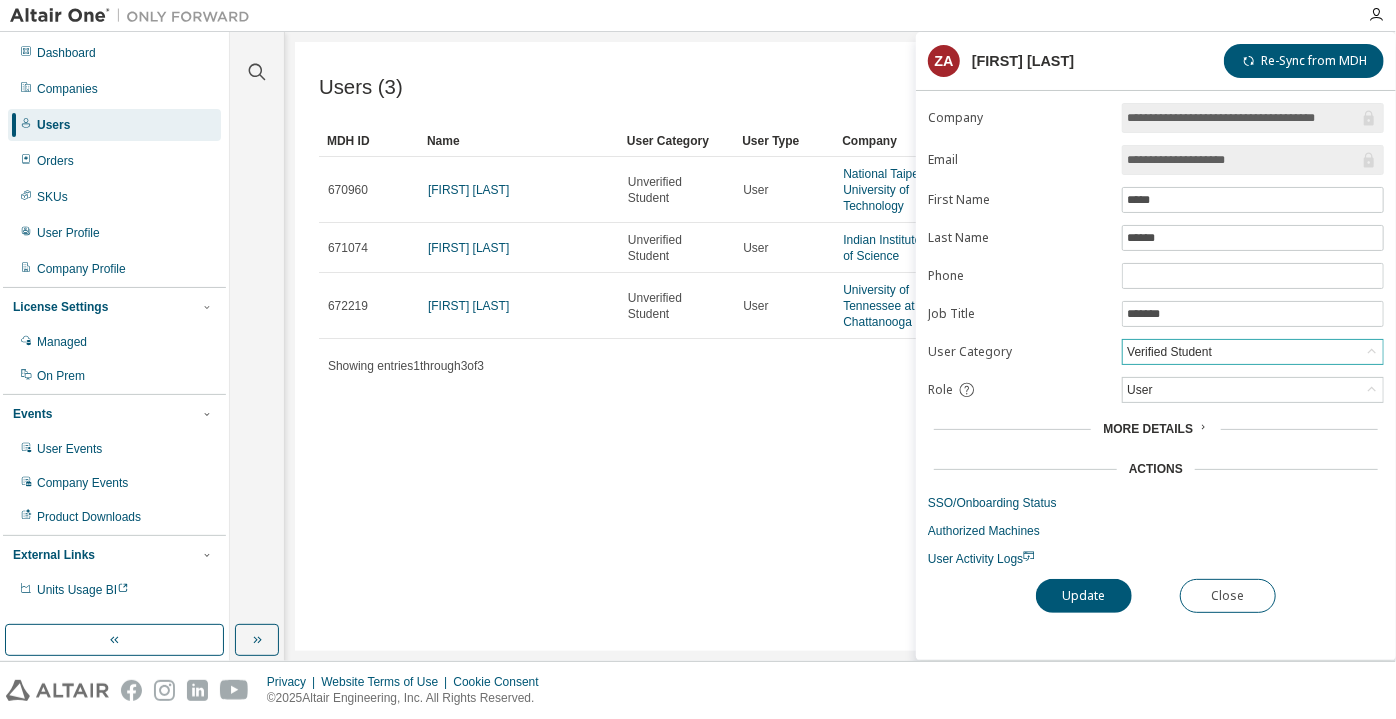click on "**********" at bounding box center [1243, 160] 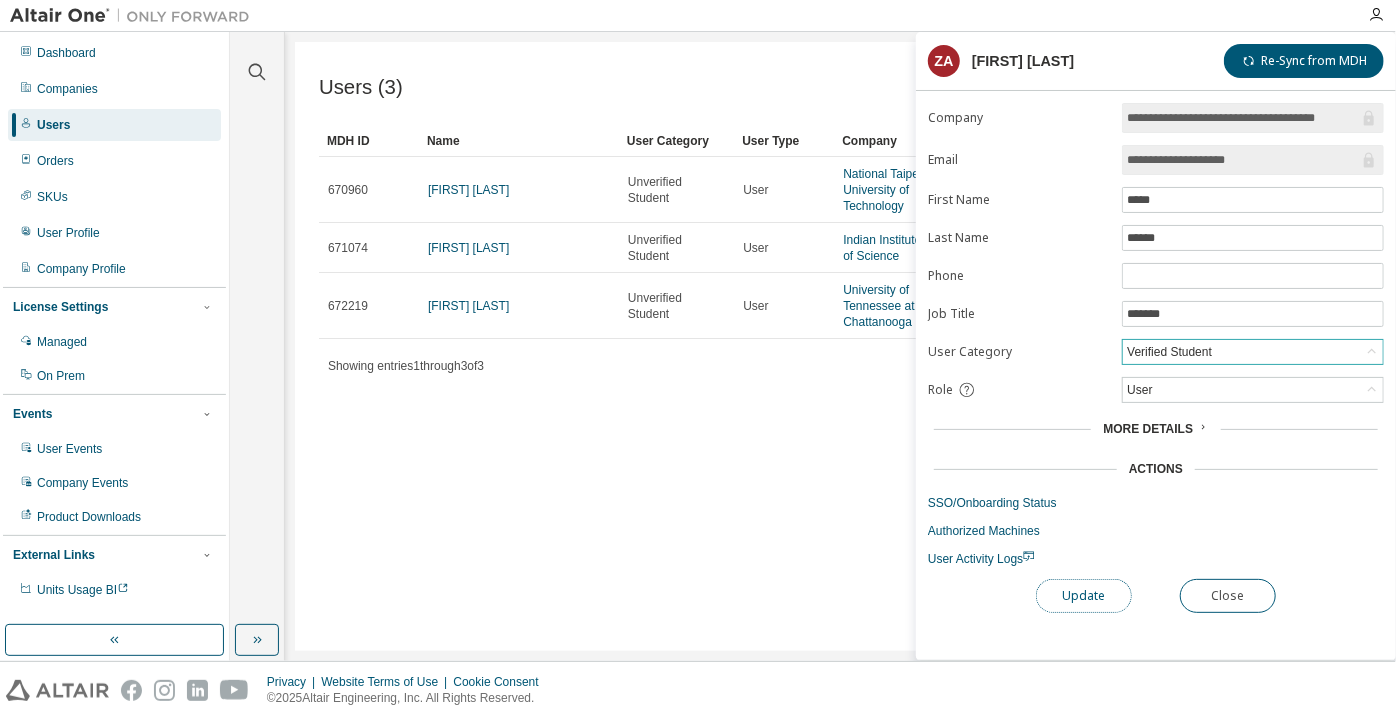 click on "Update" at bounding box center [1084, 596] 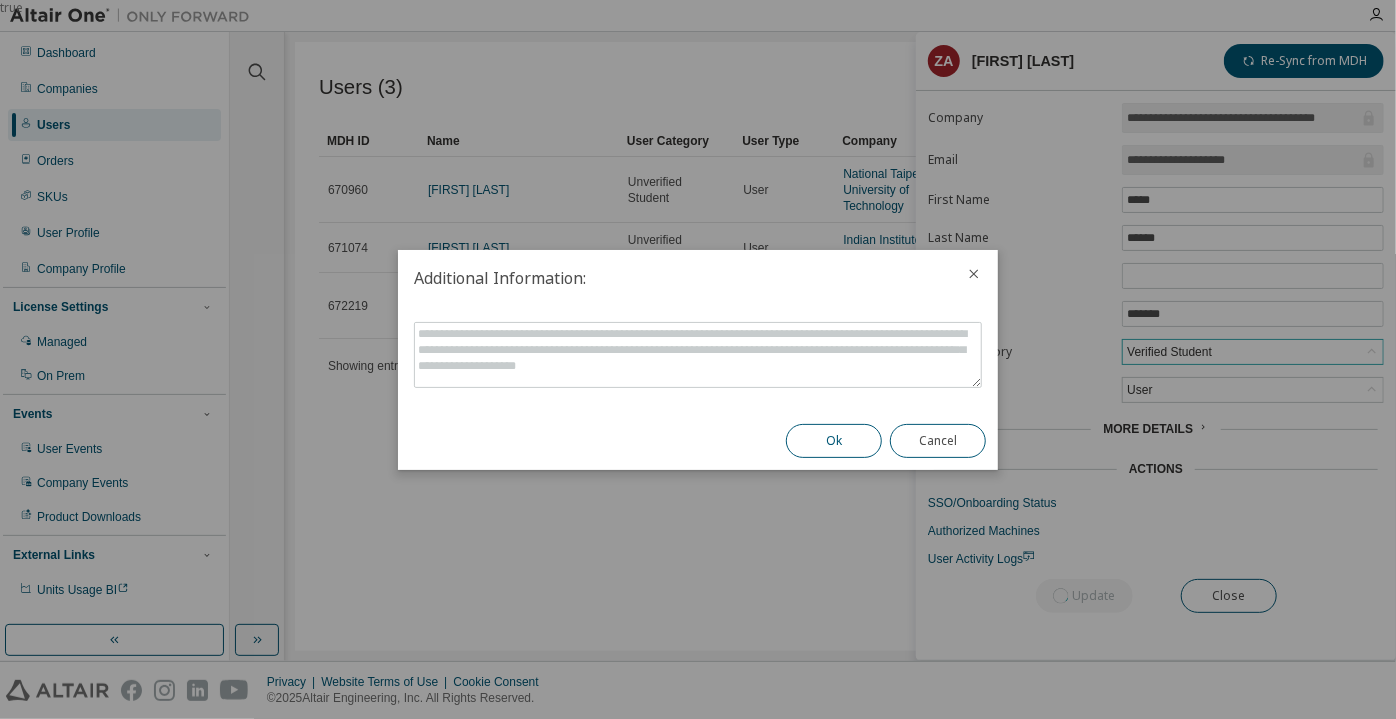 click on "Ok" at bounding box center (834, 441) 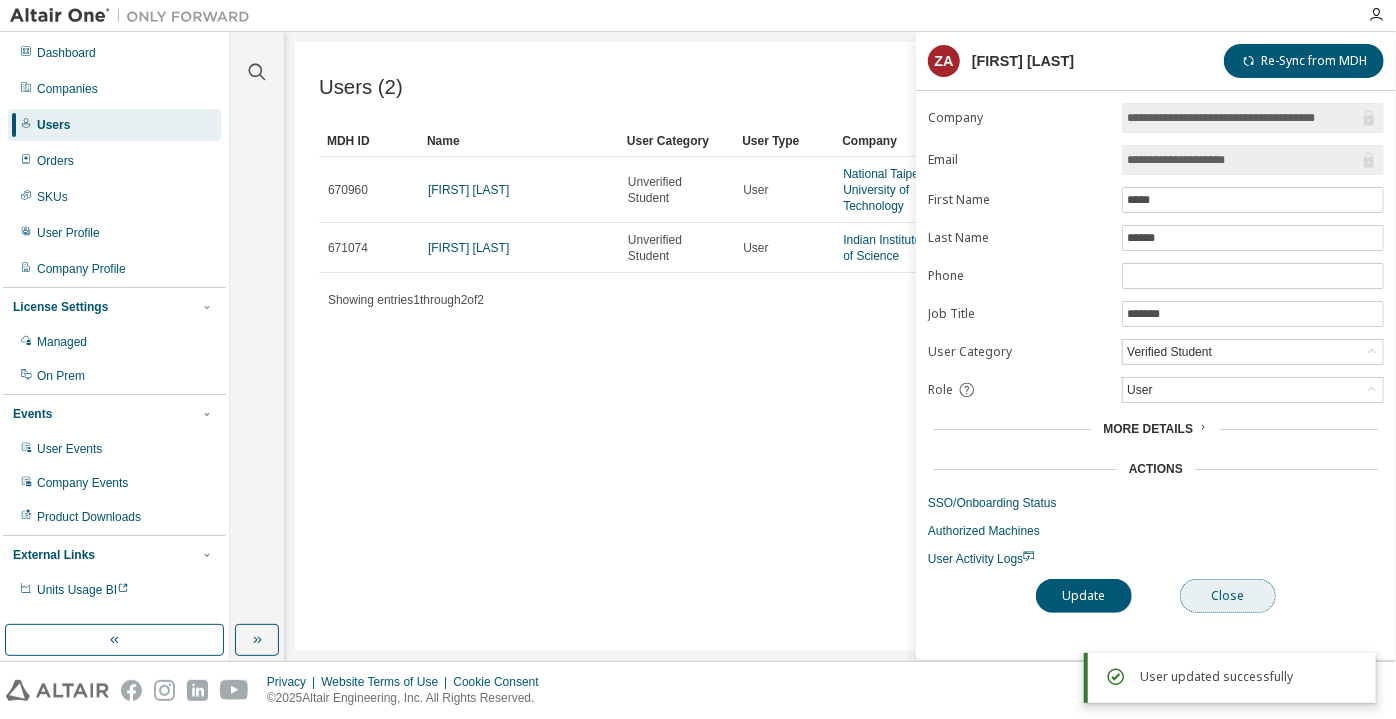 click on "Close" at bounding box center [1228, 596] 